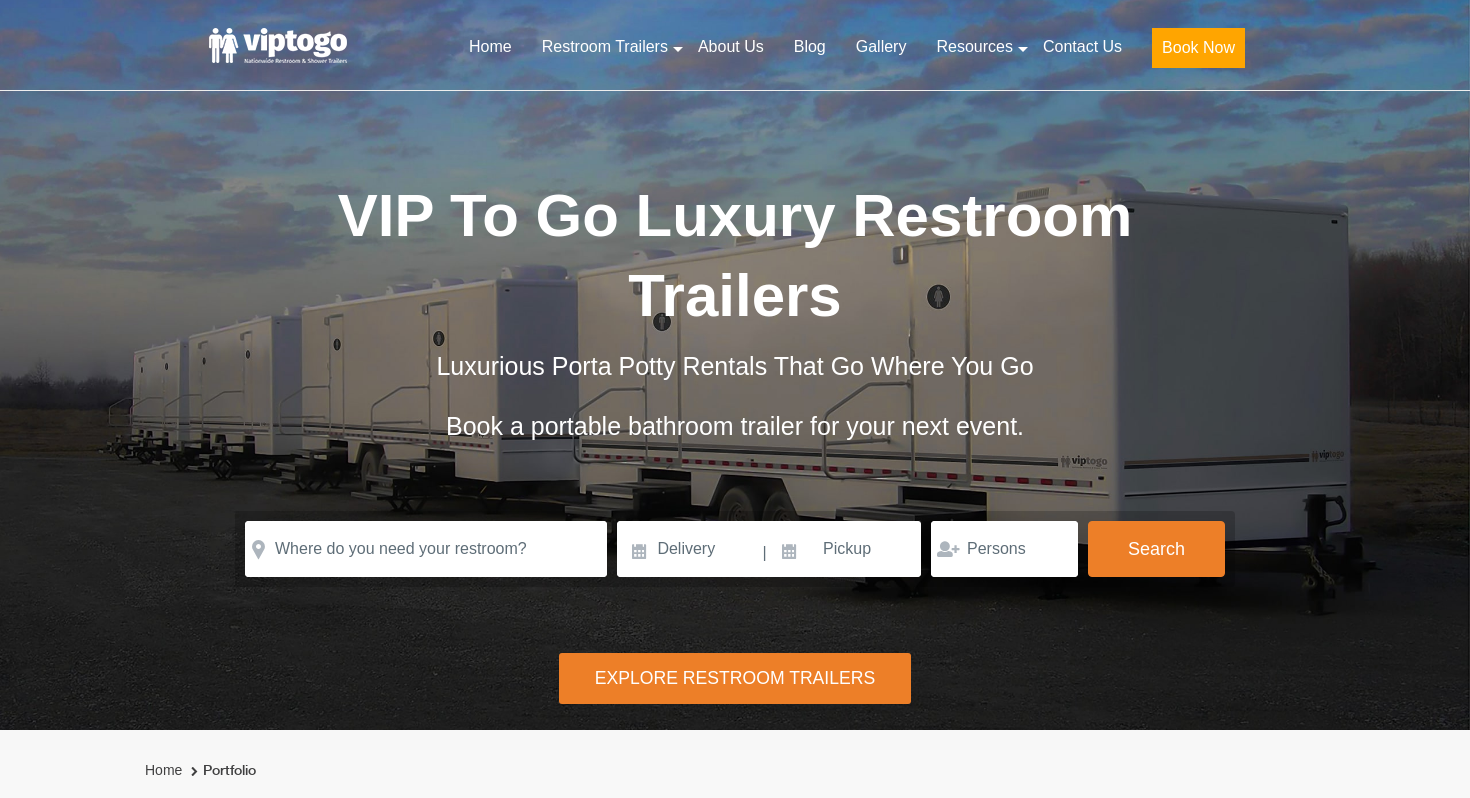scroll, scrollTop: 0, scrollLeft: 0, axis: both 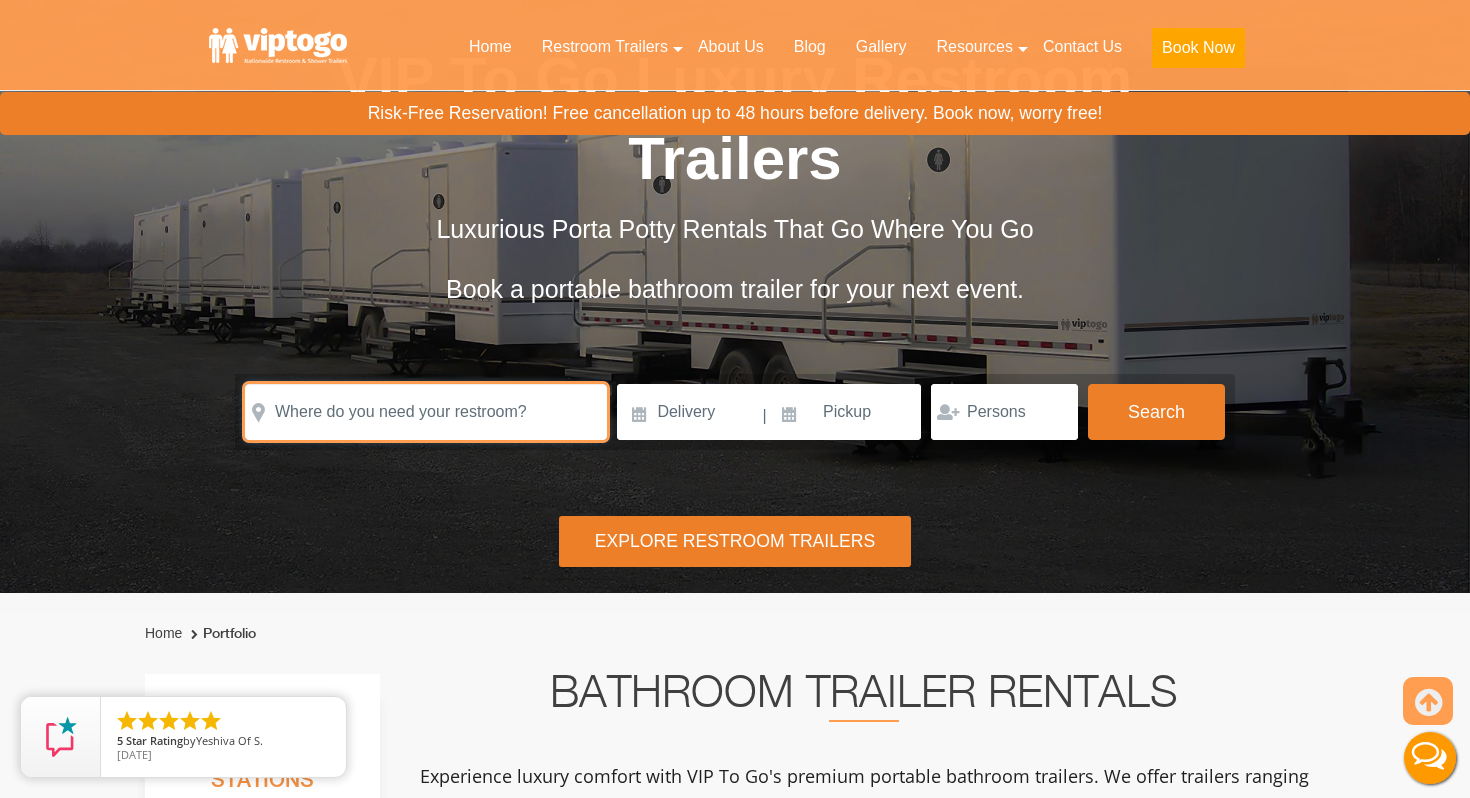 click at bounding box center (426, 412) 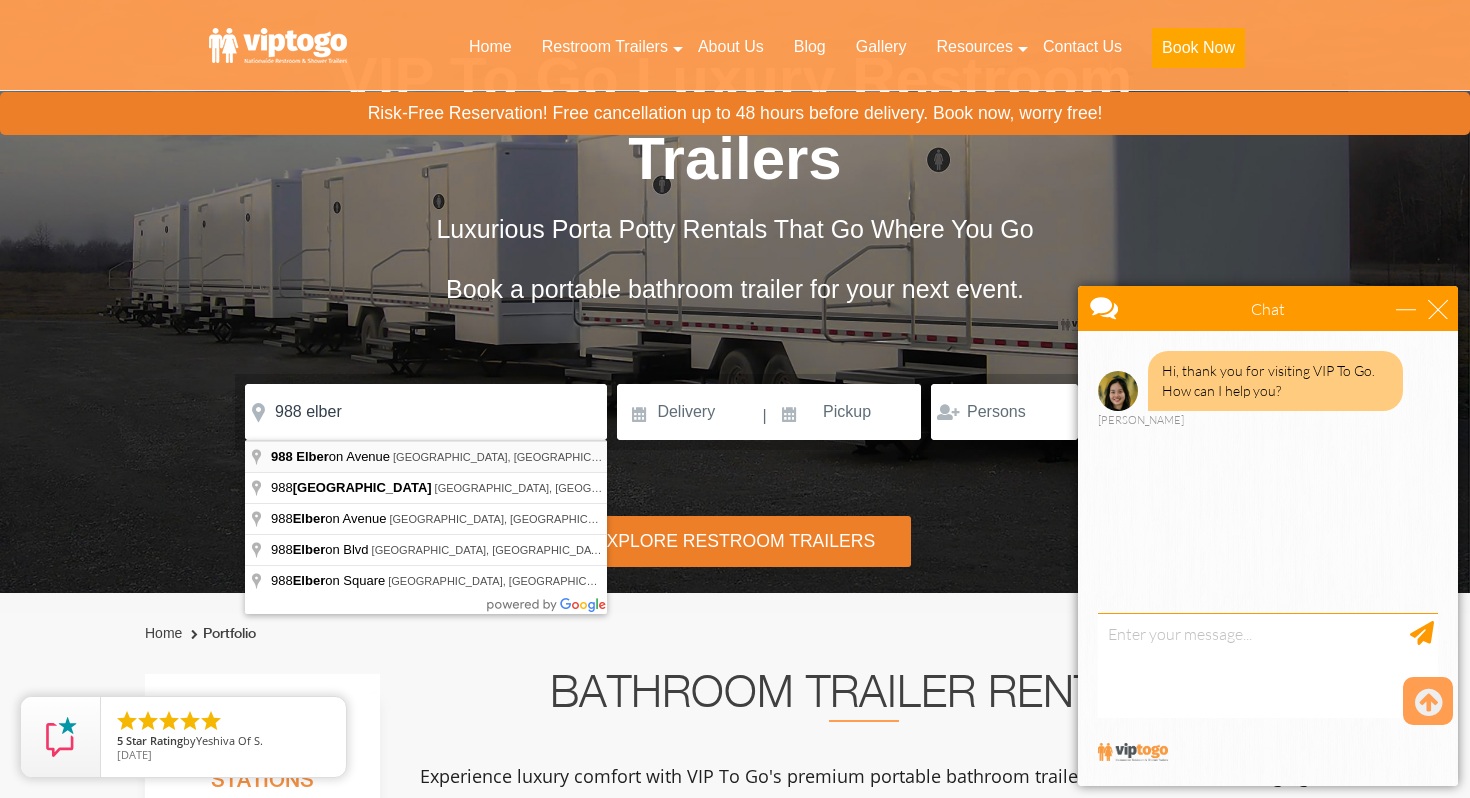 type on "988 Elberon Avenue, Long Branch, NJ, USA" 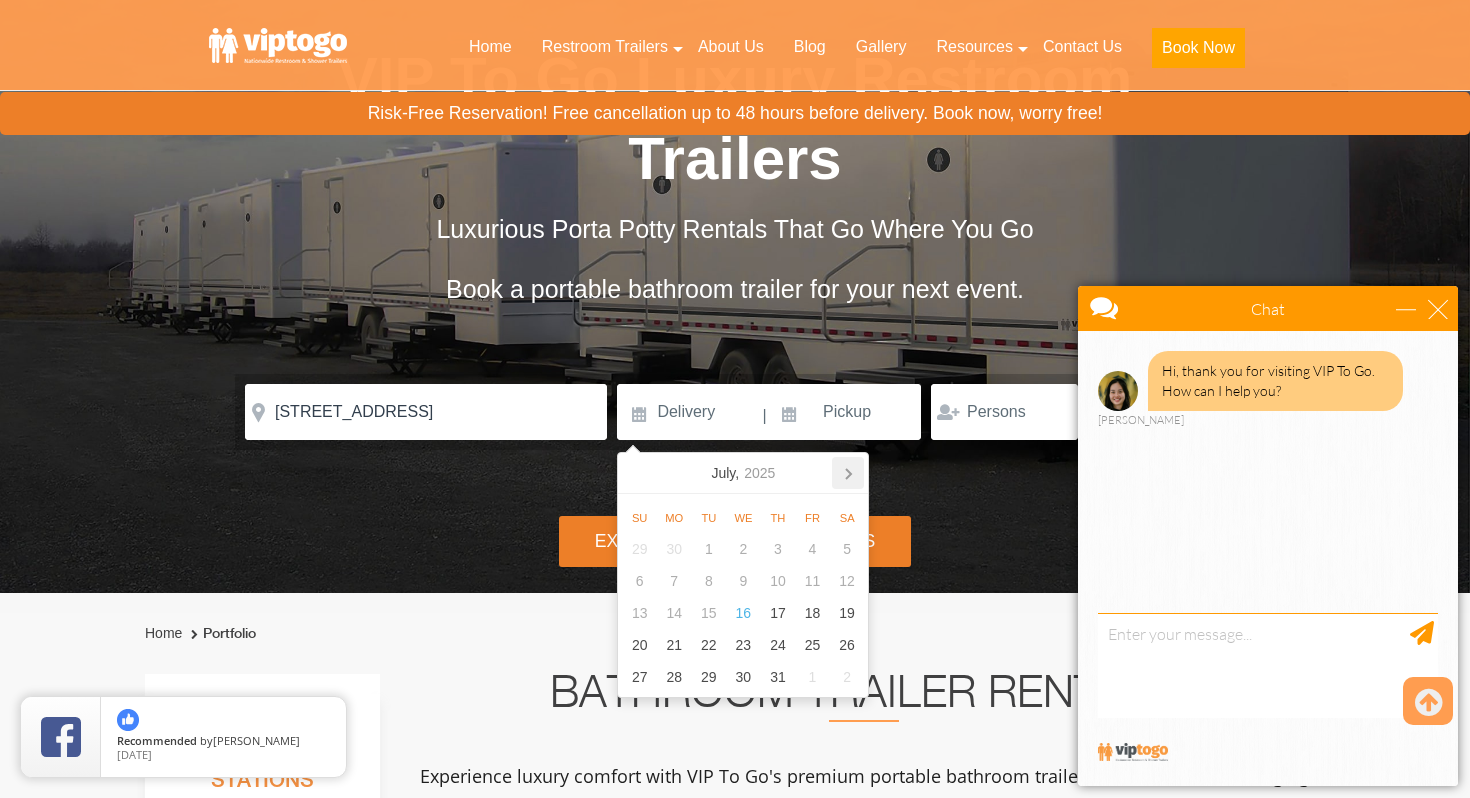 click 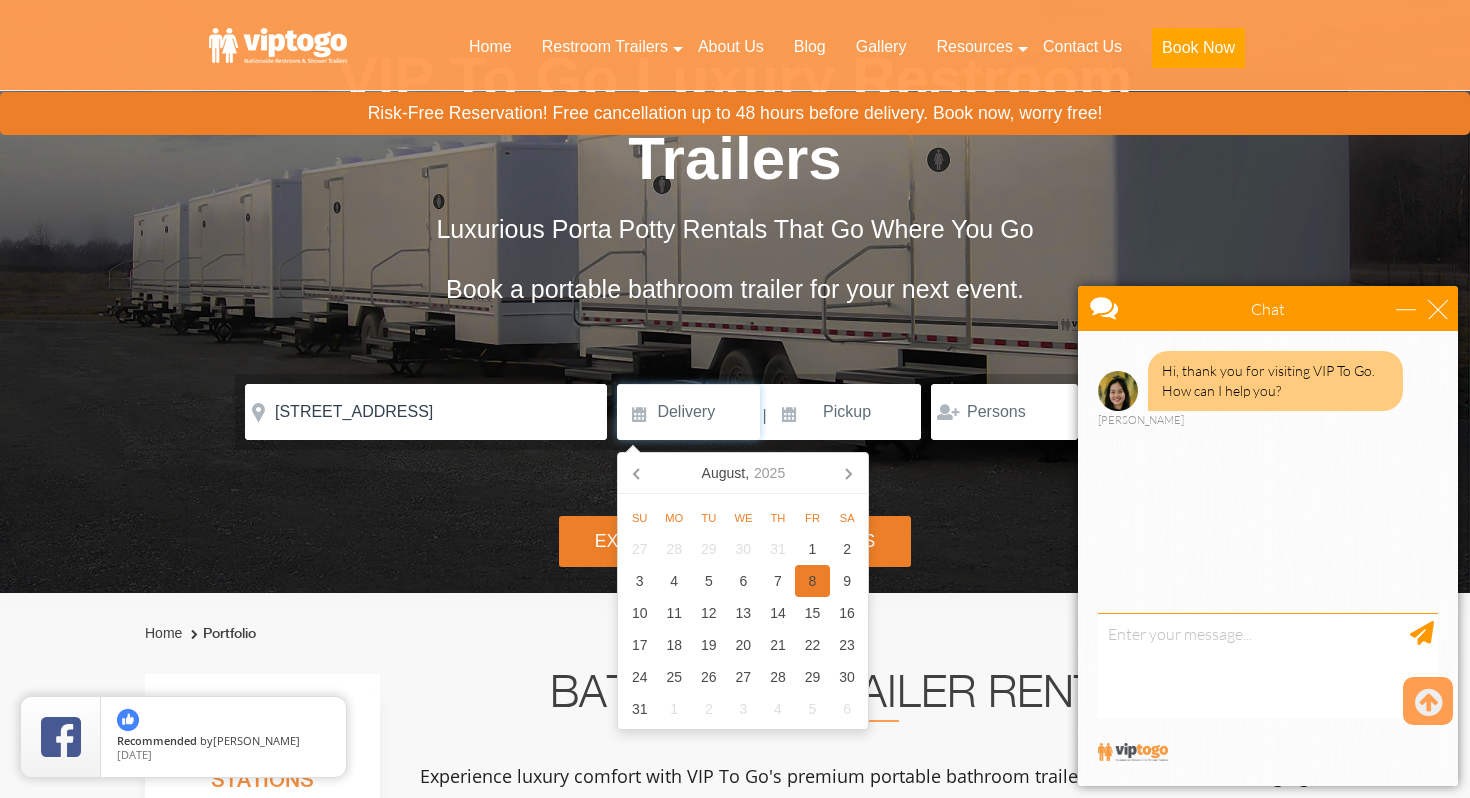 click on "8" at bounding box center [812, 581] 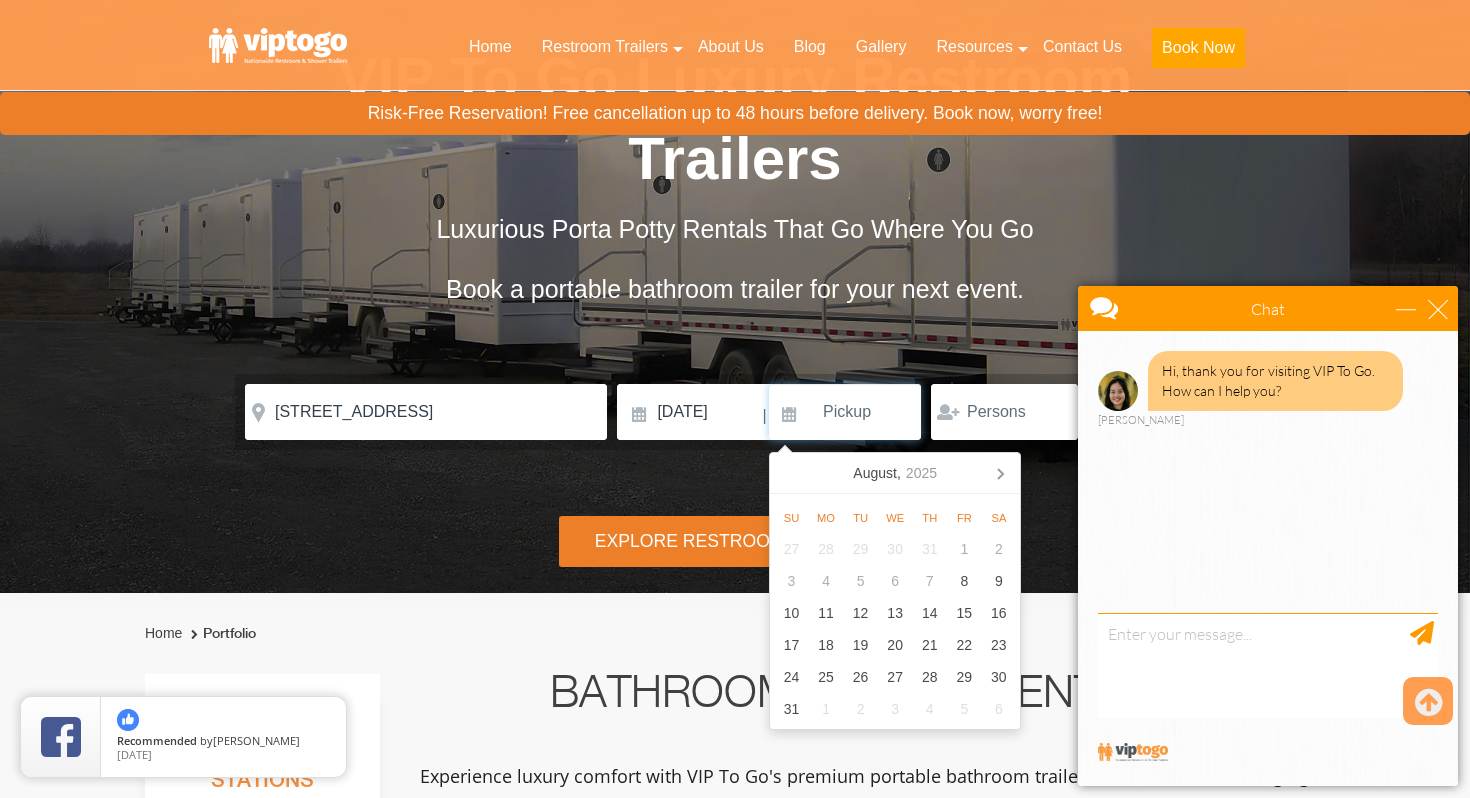 click at bounding box center (845, 412) 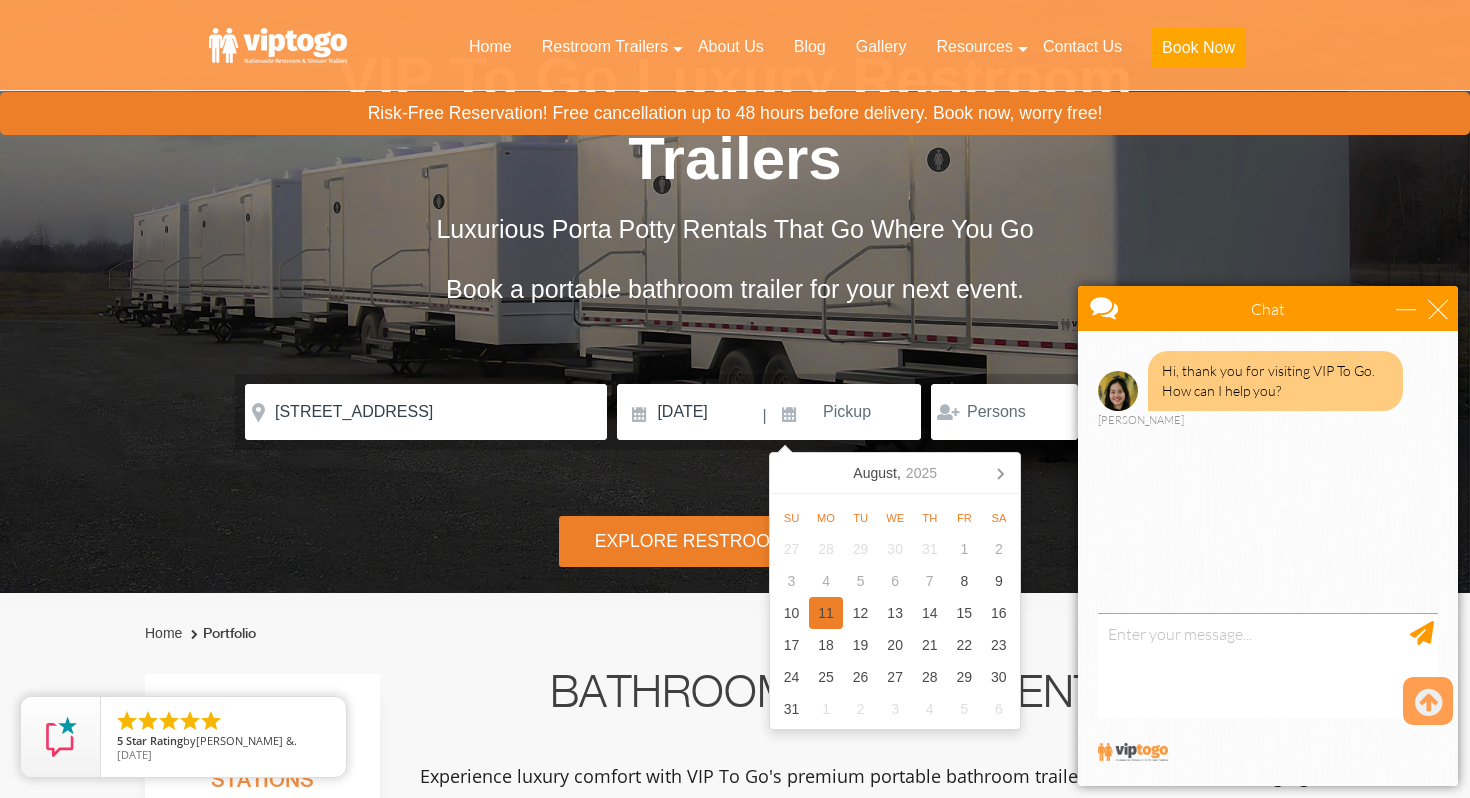 click on "11" at bounding box center (826, 613) 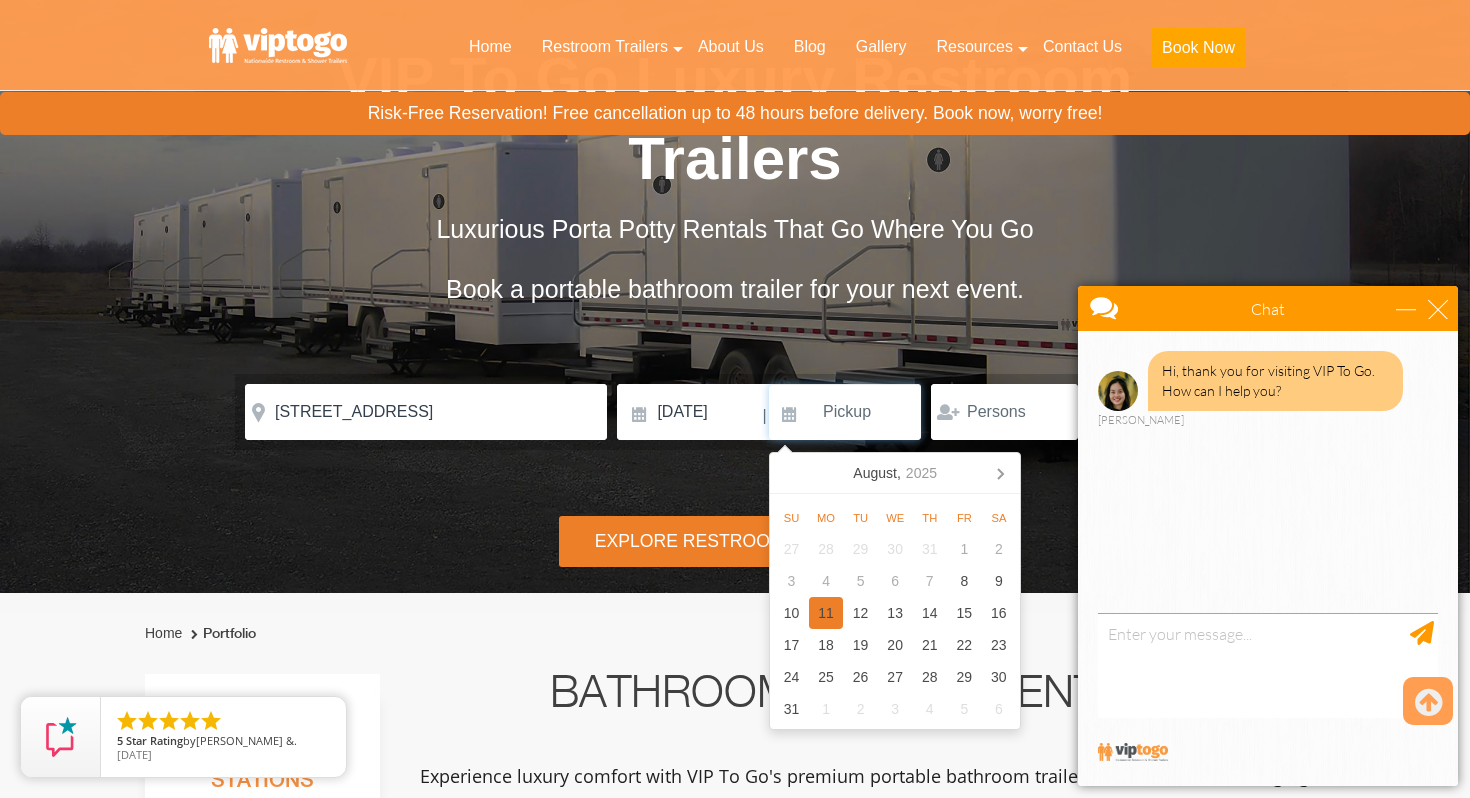 type on "[DATE]" 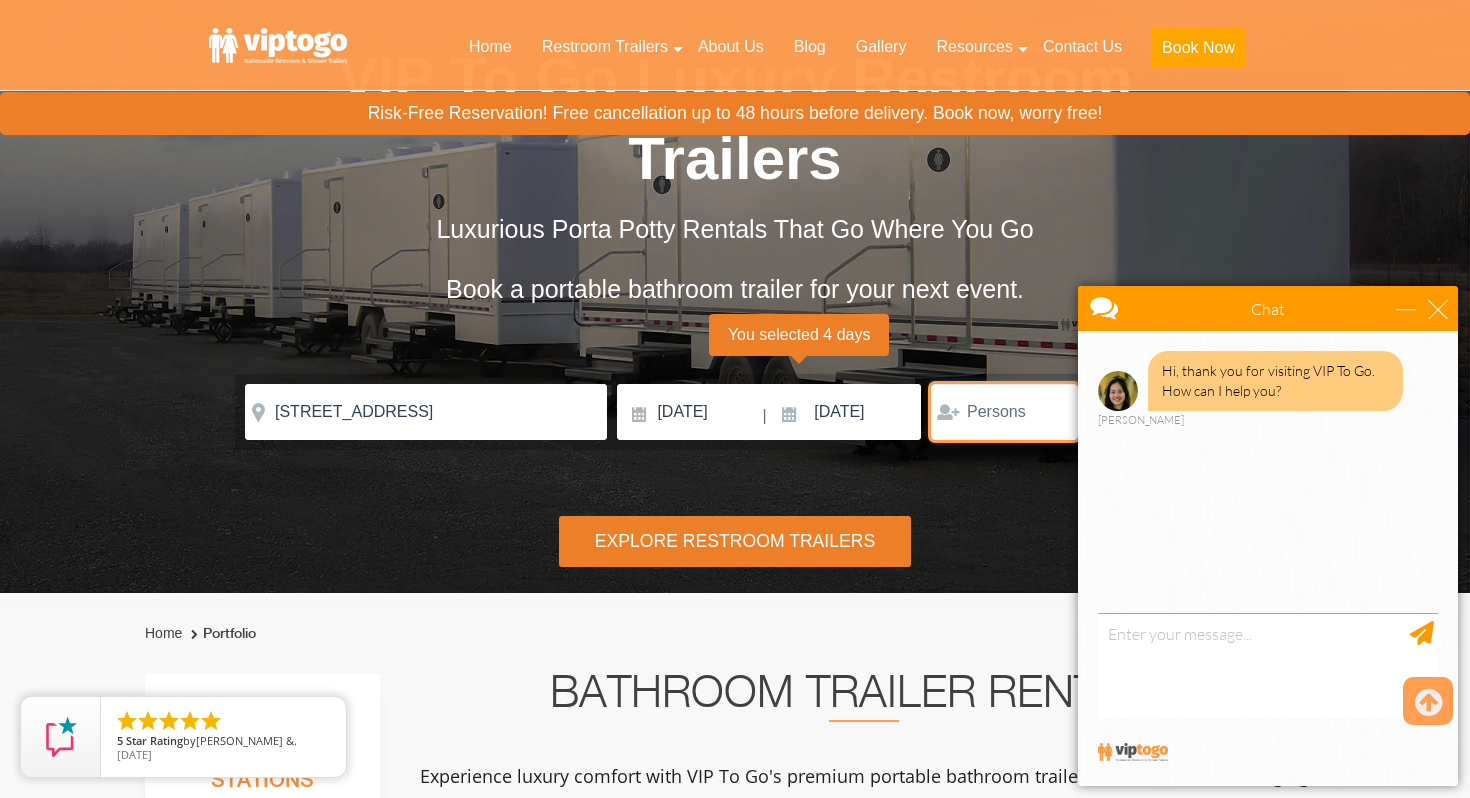 click at bounding box center [1004, 412] 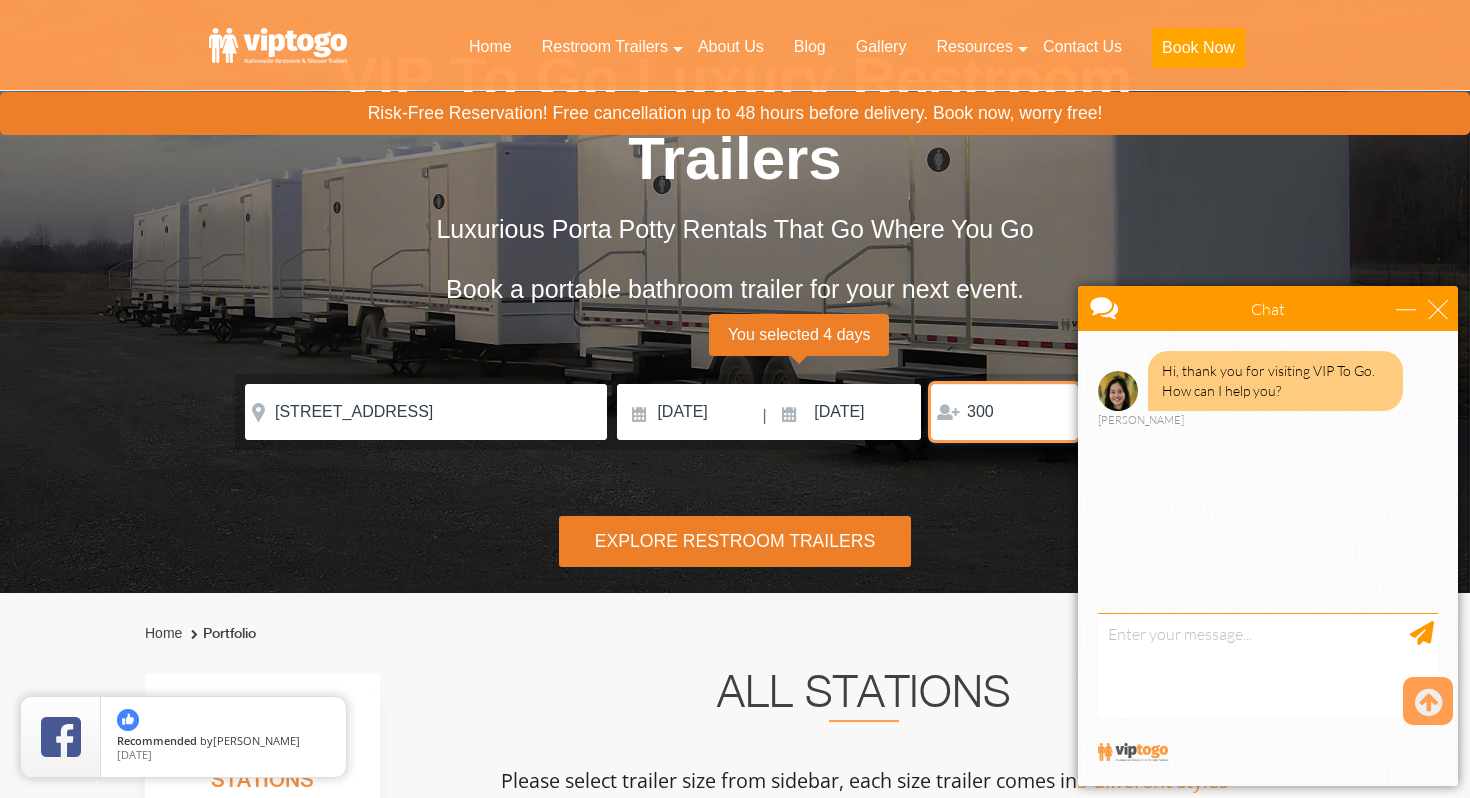 type on "300" 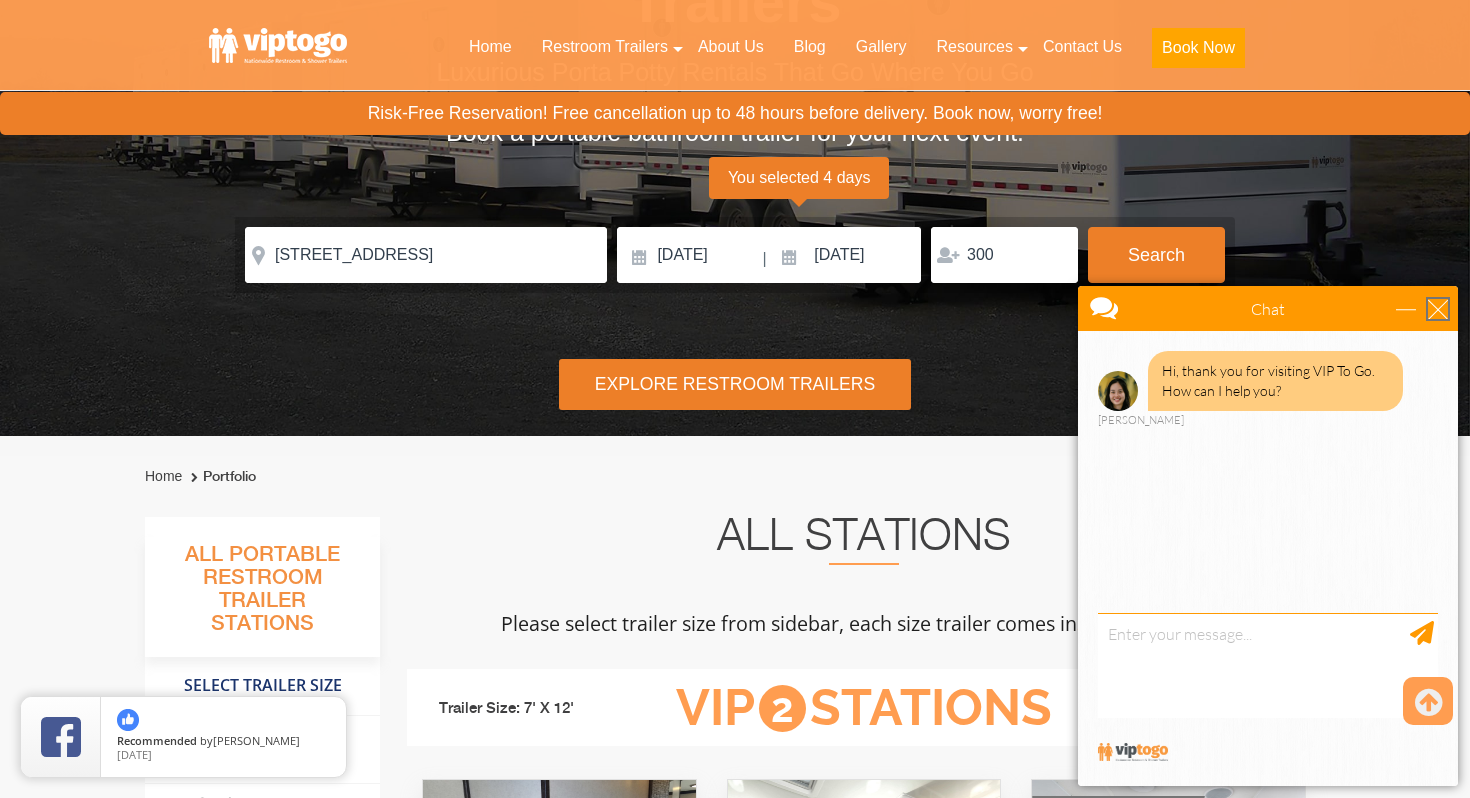click at bounding box center (1438, 309) 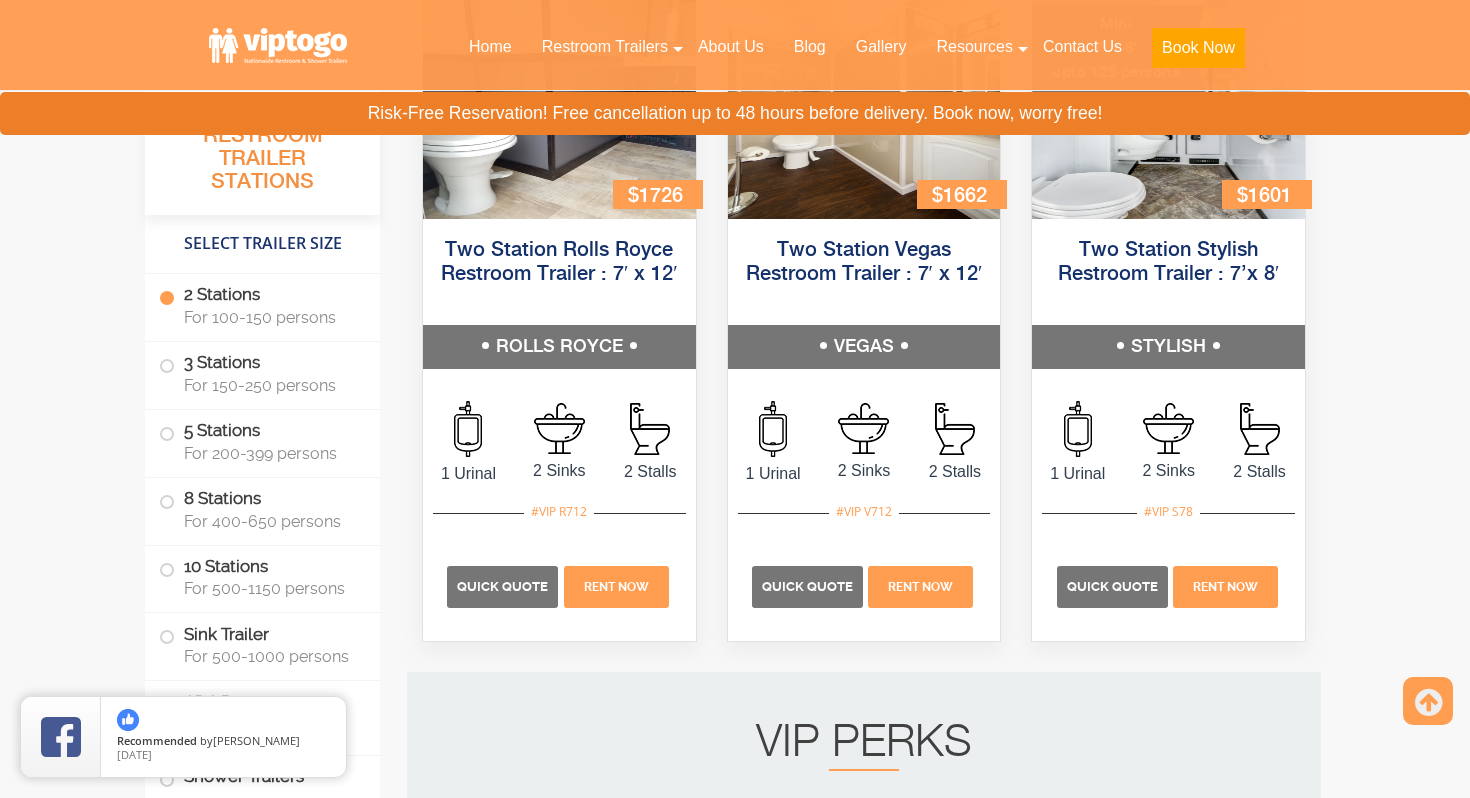 scroll, scrollTop: 1761, scrollLeft: 0, axis: vertical 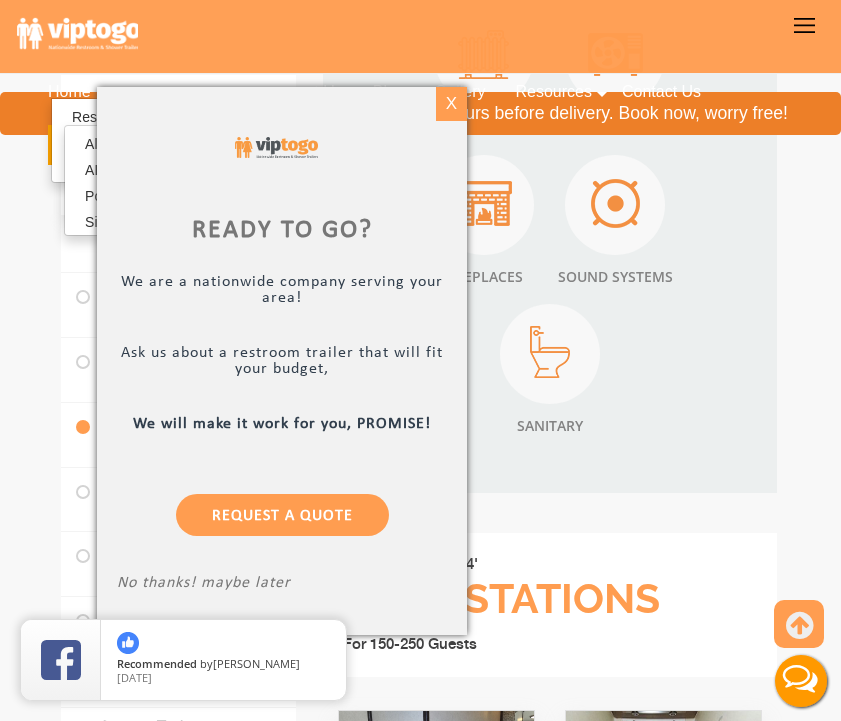click on "X" at bounding box center [451, 104] 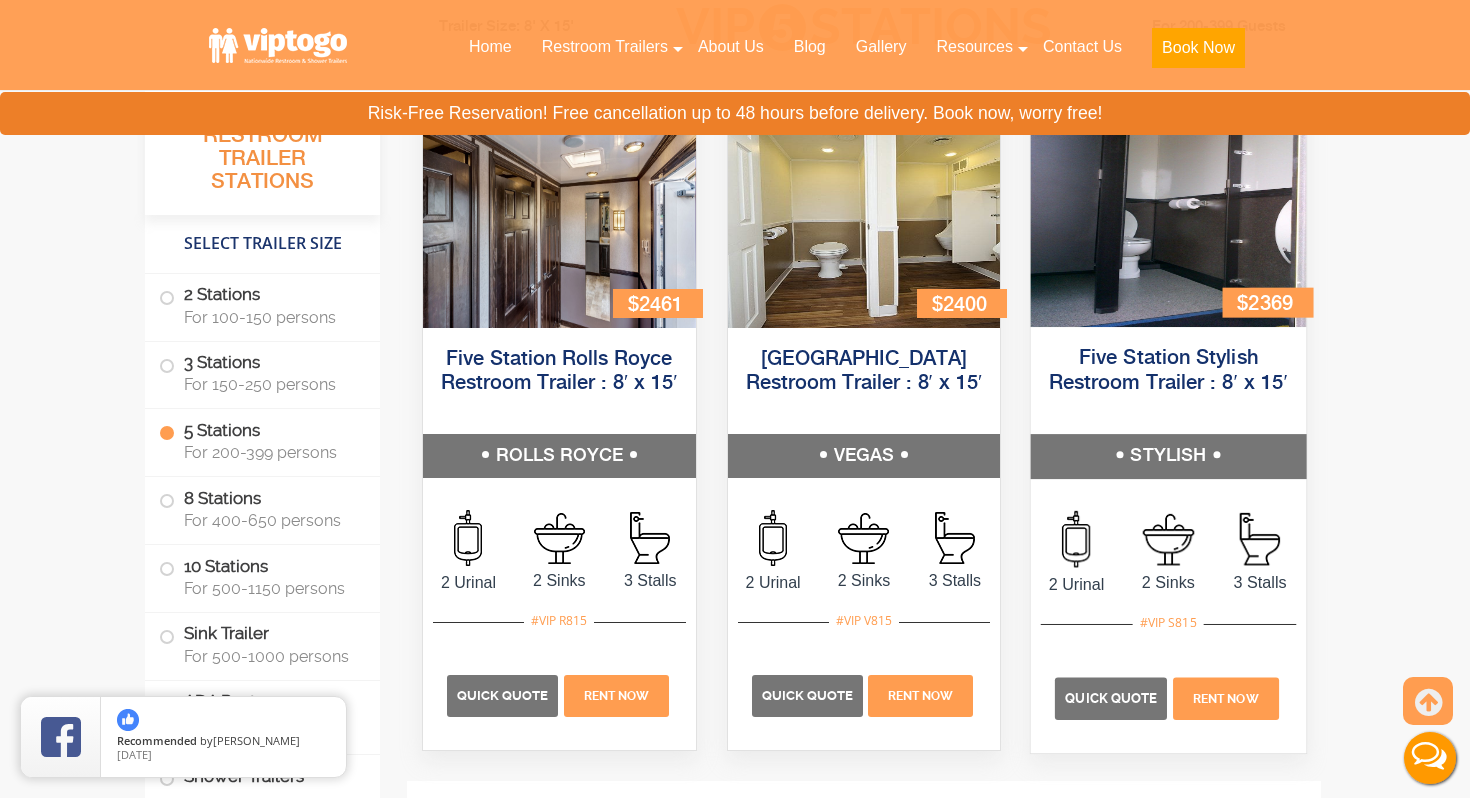 scroll, scrollTop: 3097, scrollLeft: 0, axis: vertical 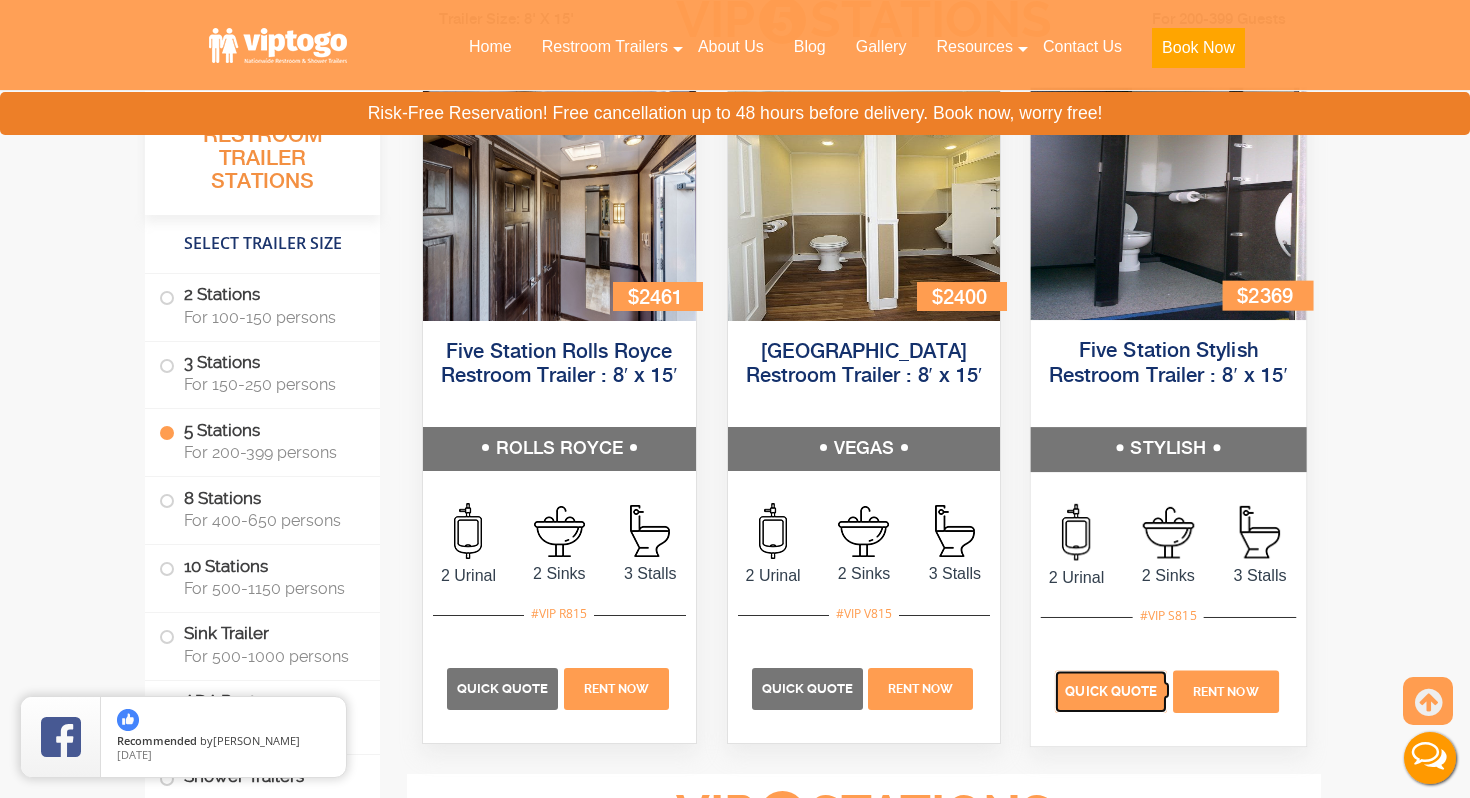 click on "Quick Quote" at bounding box center (1112, 691) 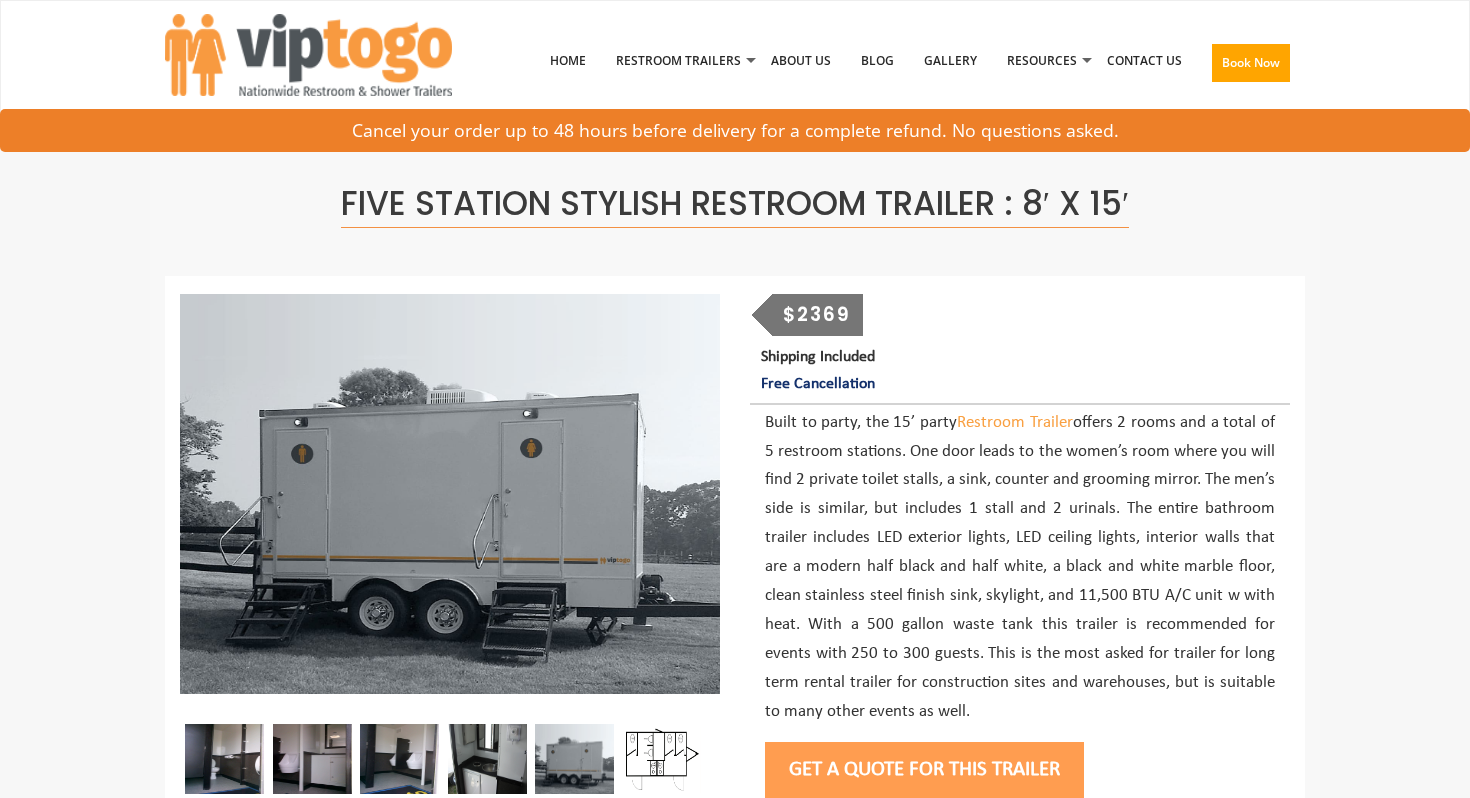 scroll, scrollTop: 0, scrollLeft: 0, axis: both 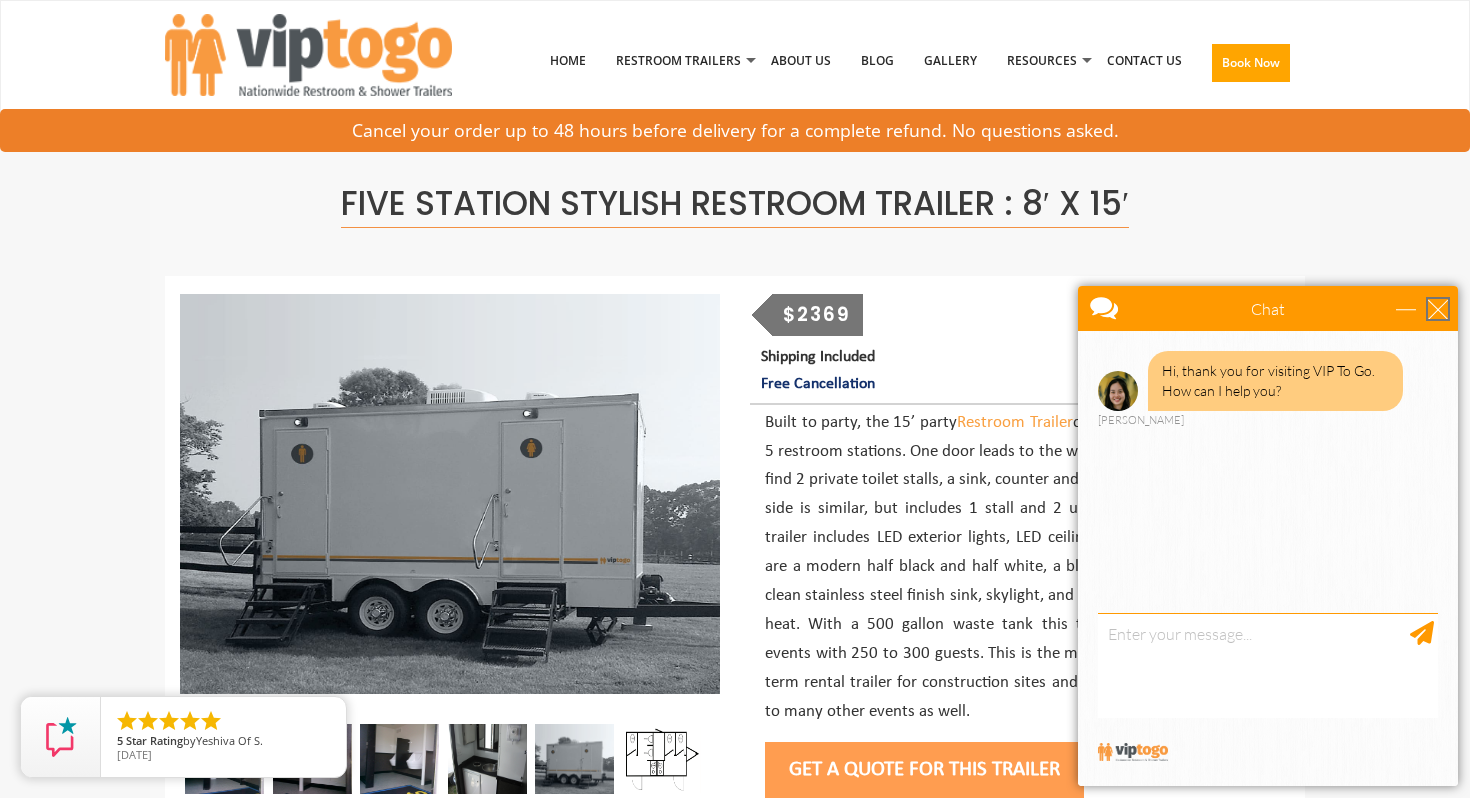 click at bounding box center [1438, 309] 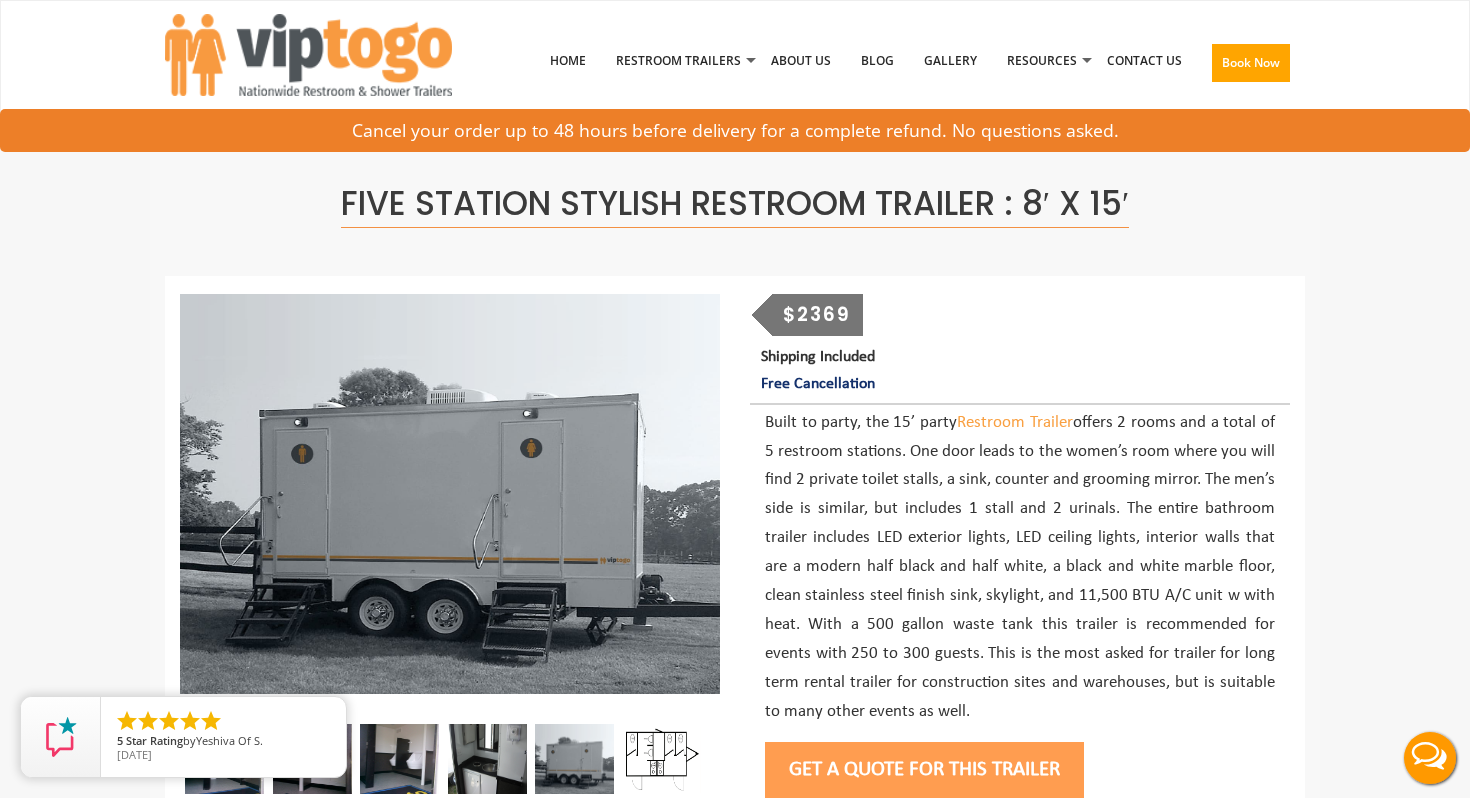 scroll, scrollTop: 0, scrollLeft: 0, axis: both 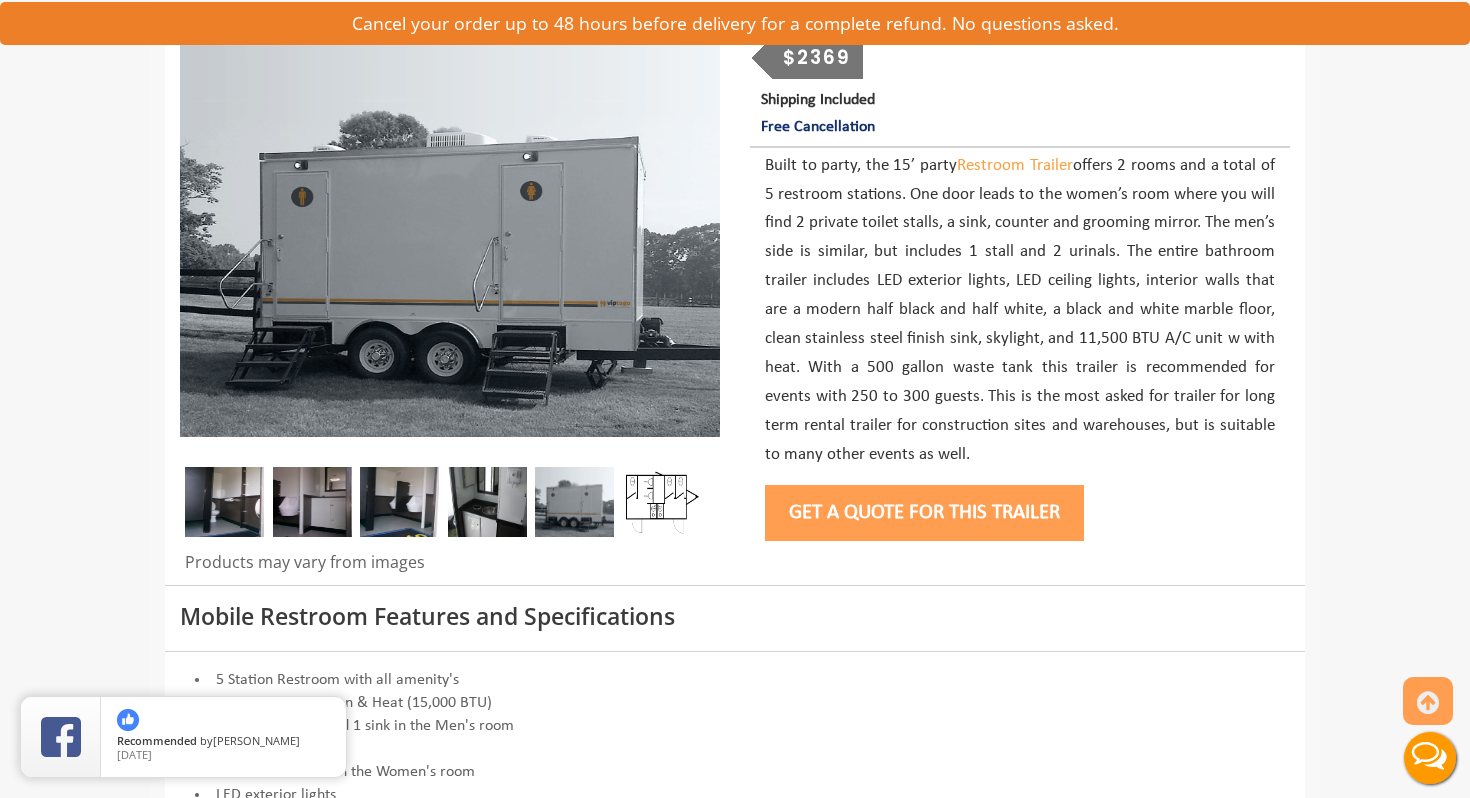 click on "Get a Quote for this Trailer" at bounding box center [924, 513] 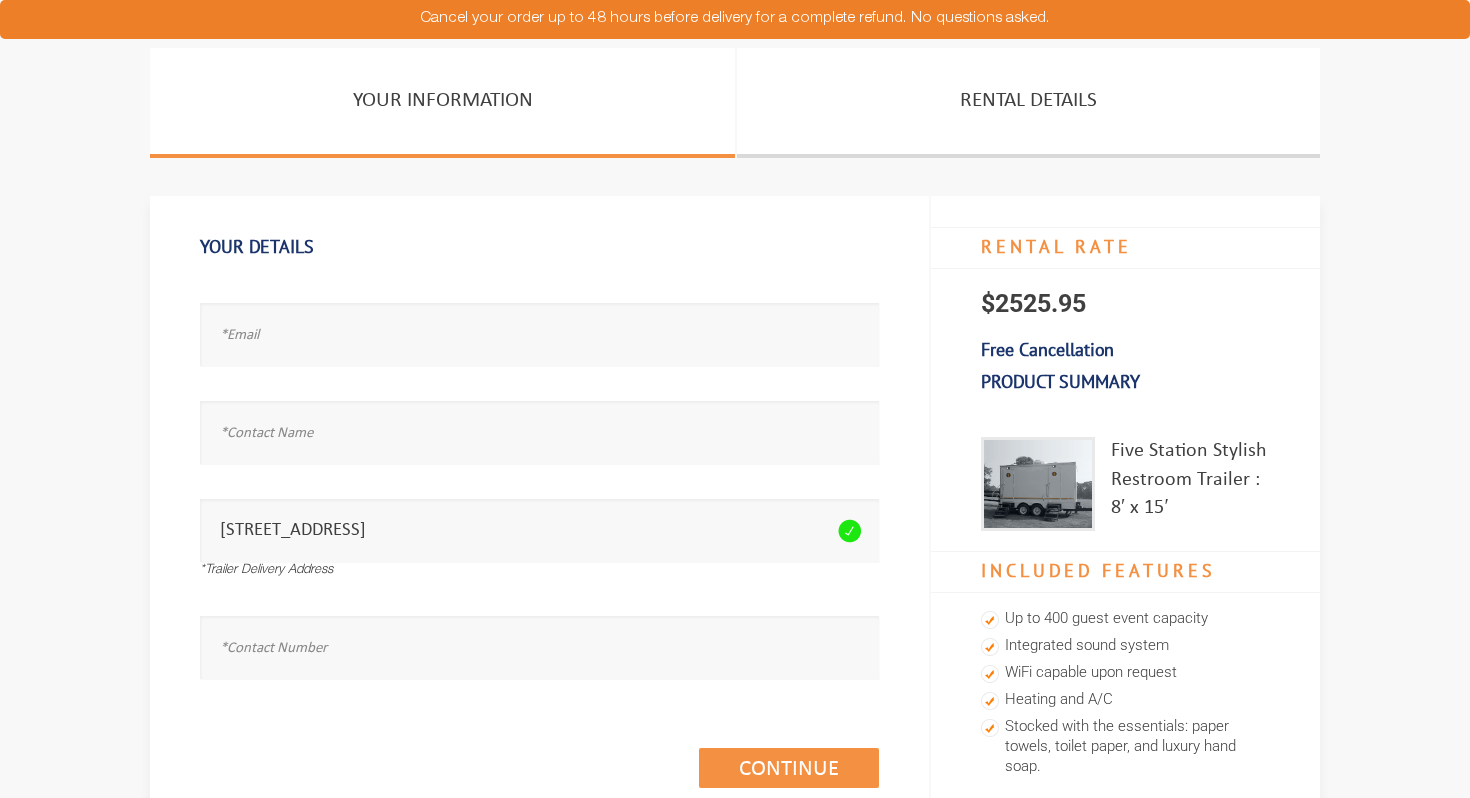 scroll, scrollTop: 0, scrollLeft: 0, axis: both 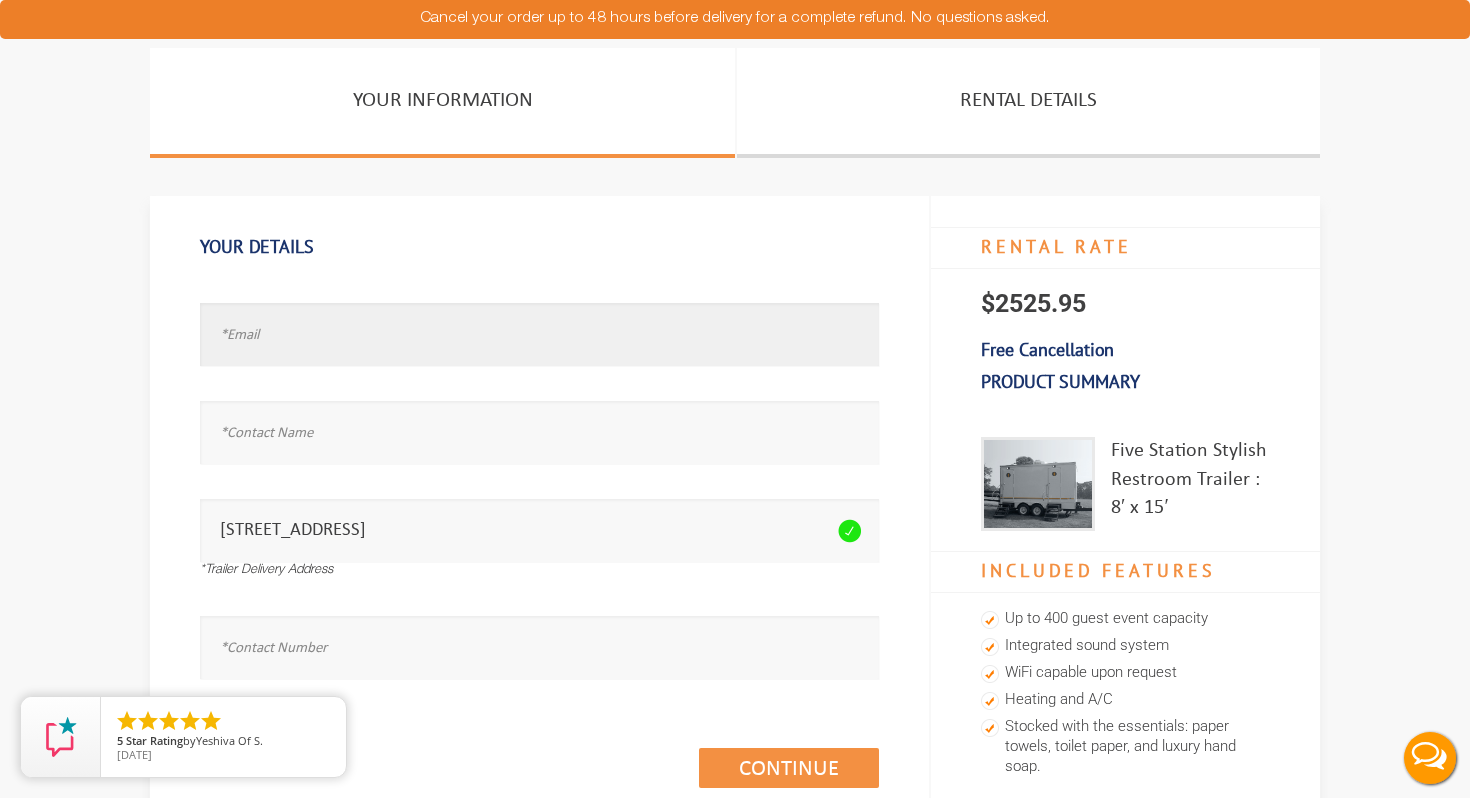 click at bounding box center (539, 334) 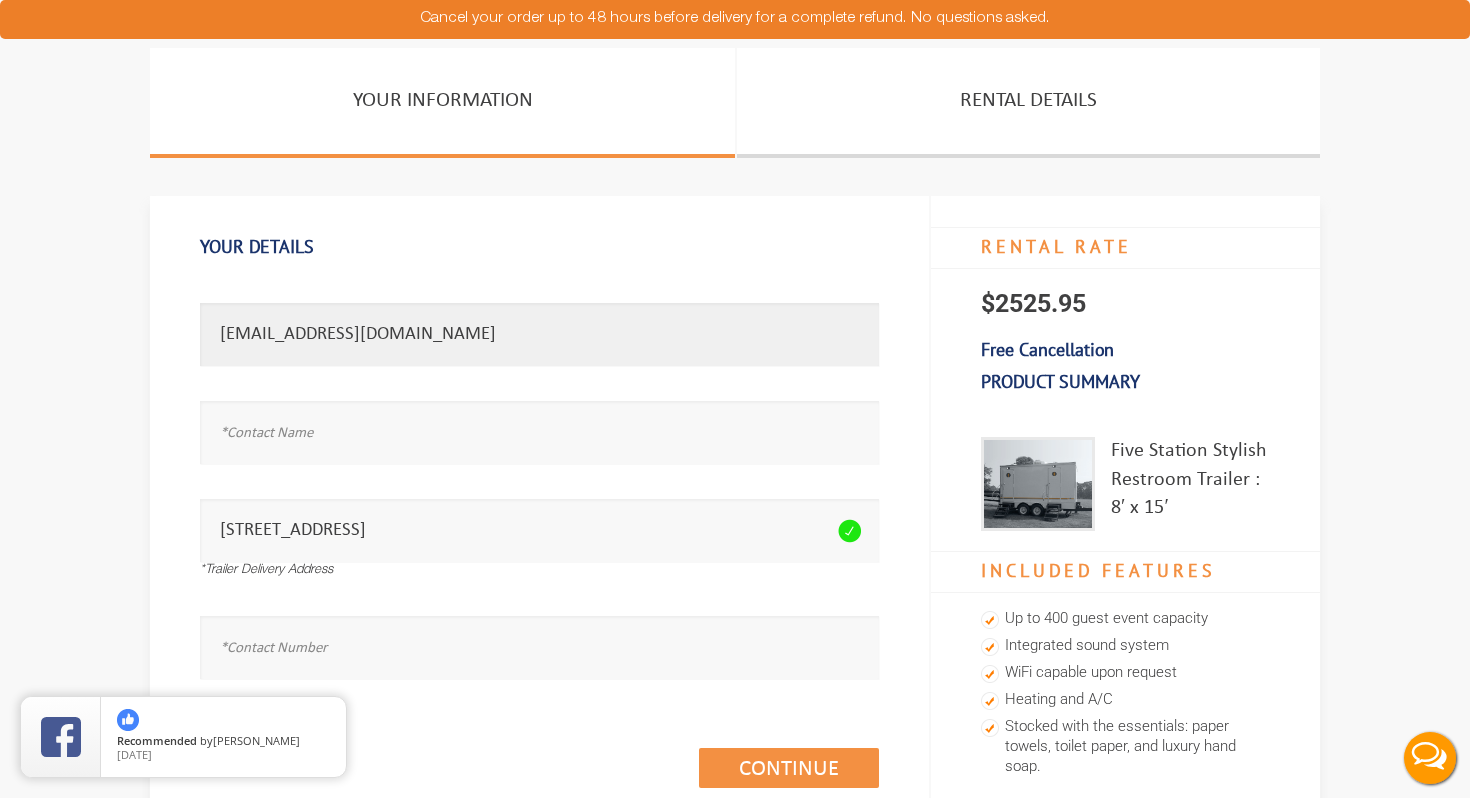 type on "moselle@cabriogroup.co" 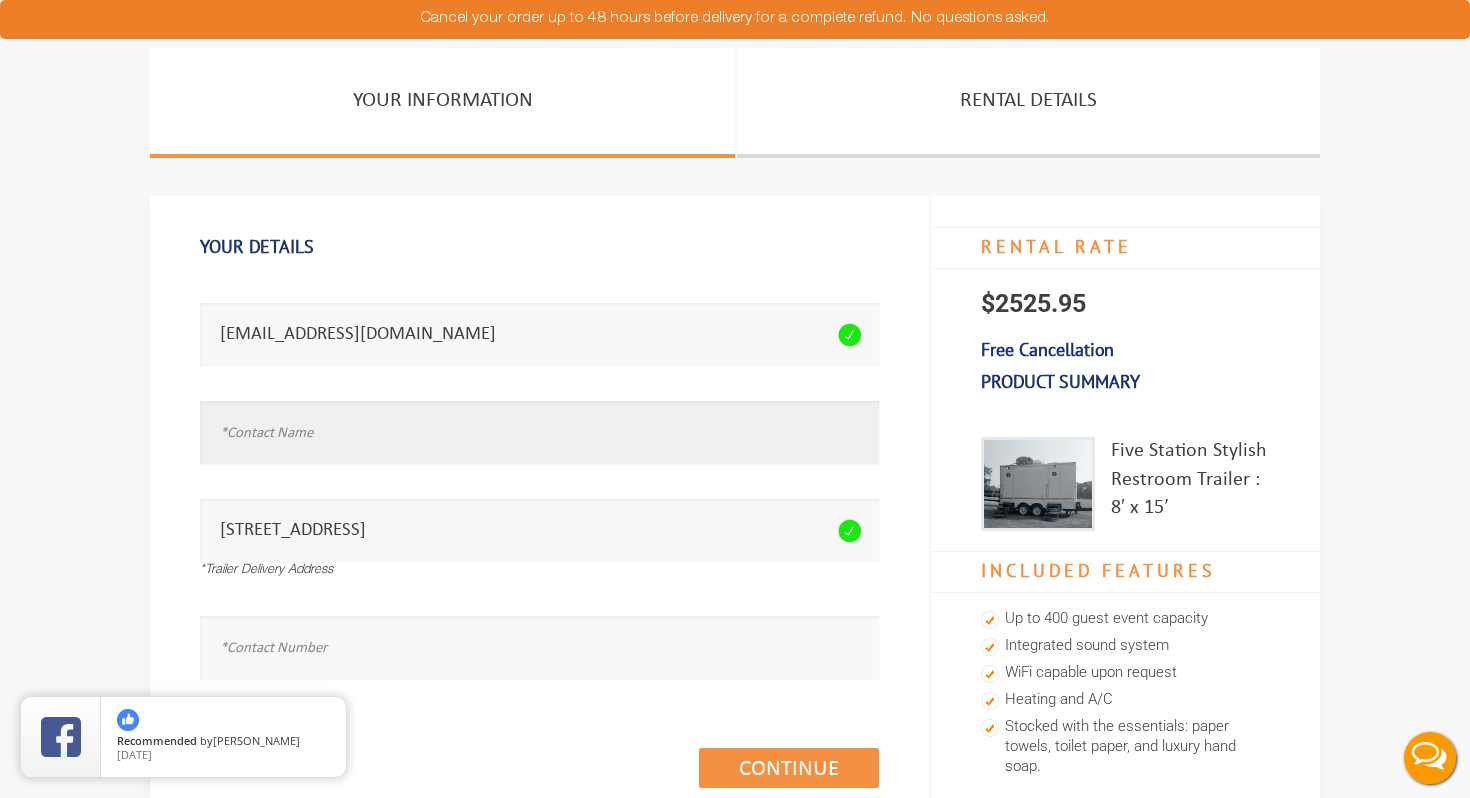 click at bounding box center (539, 432) 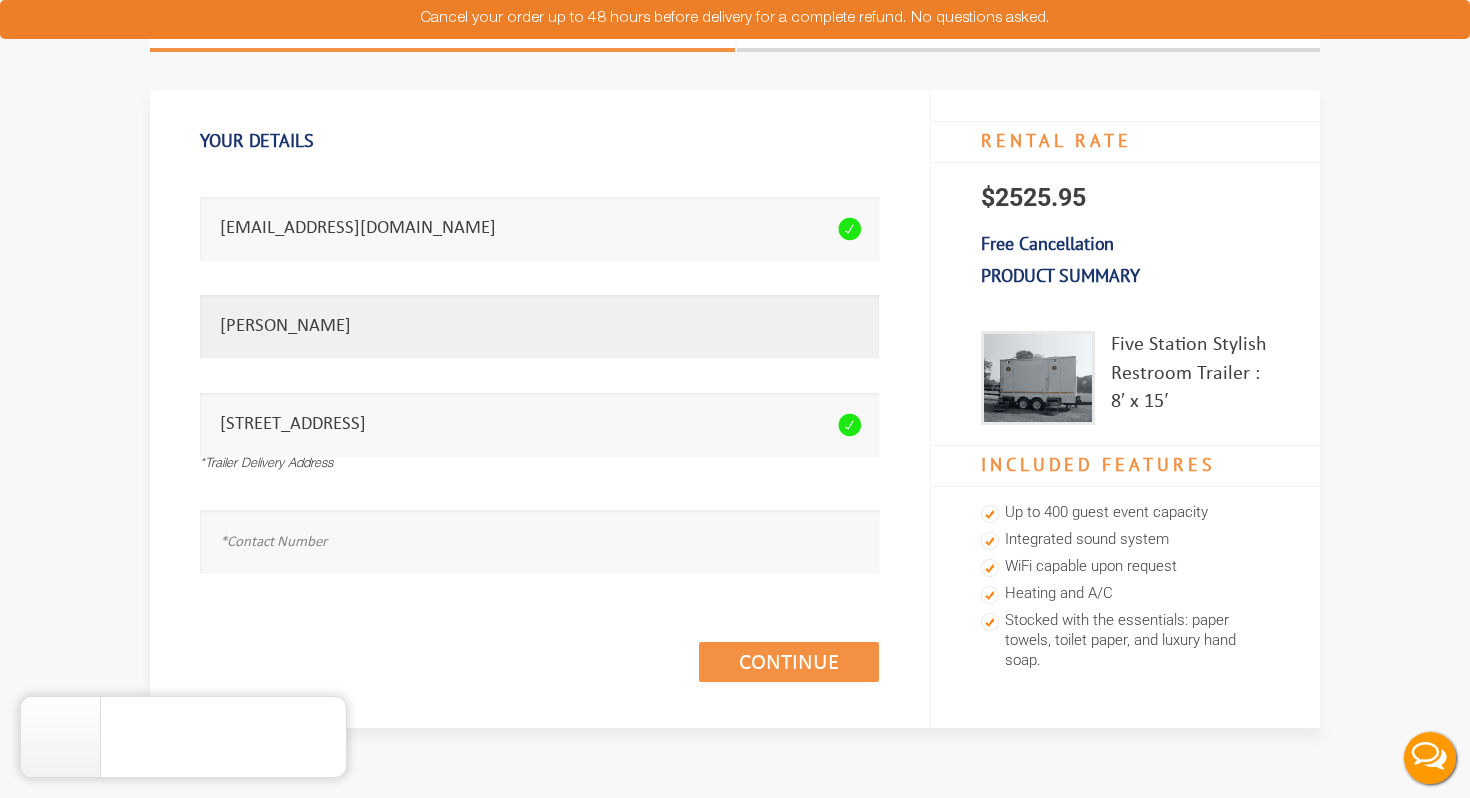 scroll, scrollTop: 245, scrollLeft: 0, axis: vertical 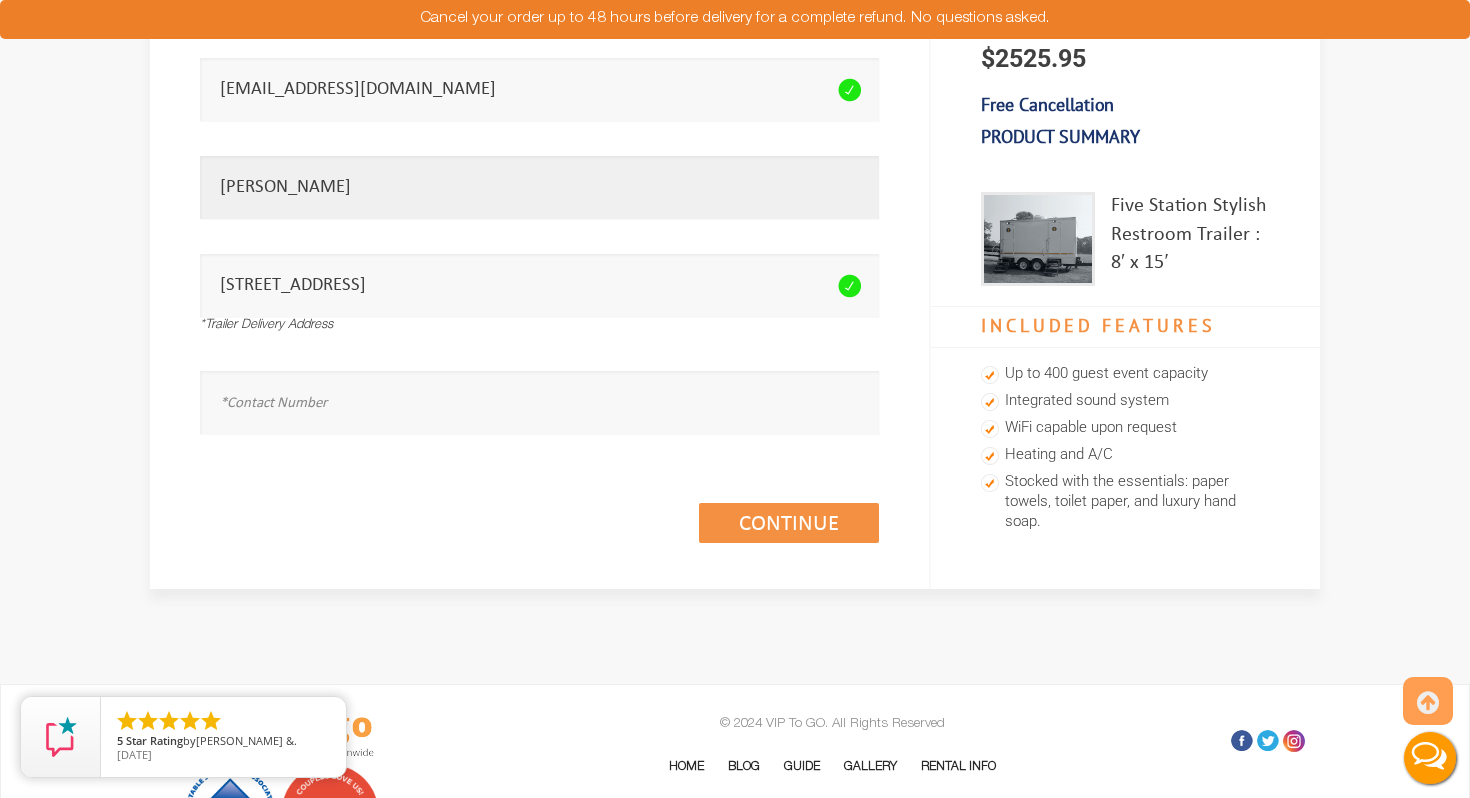type on "Moselle Goldstein" 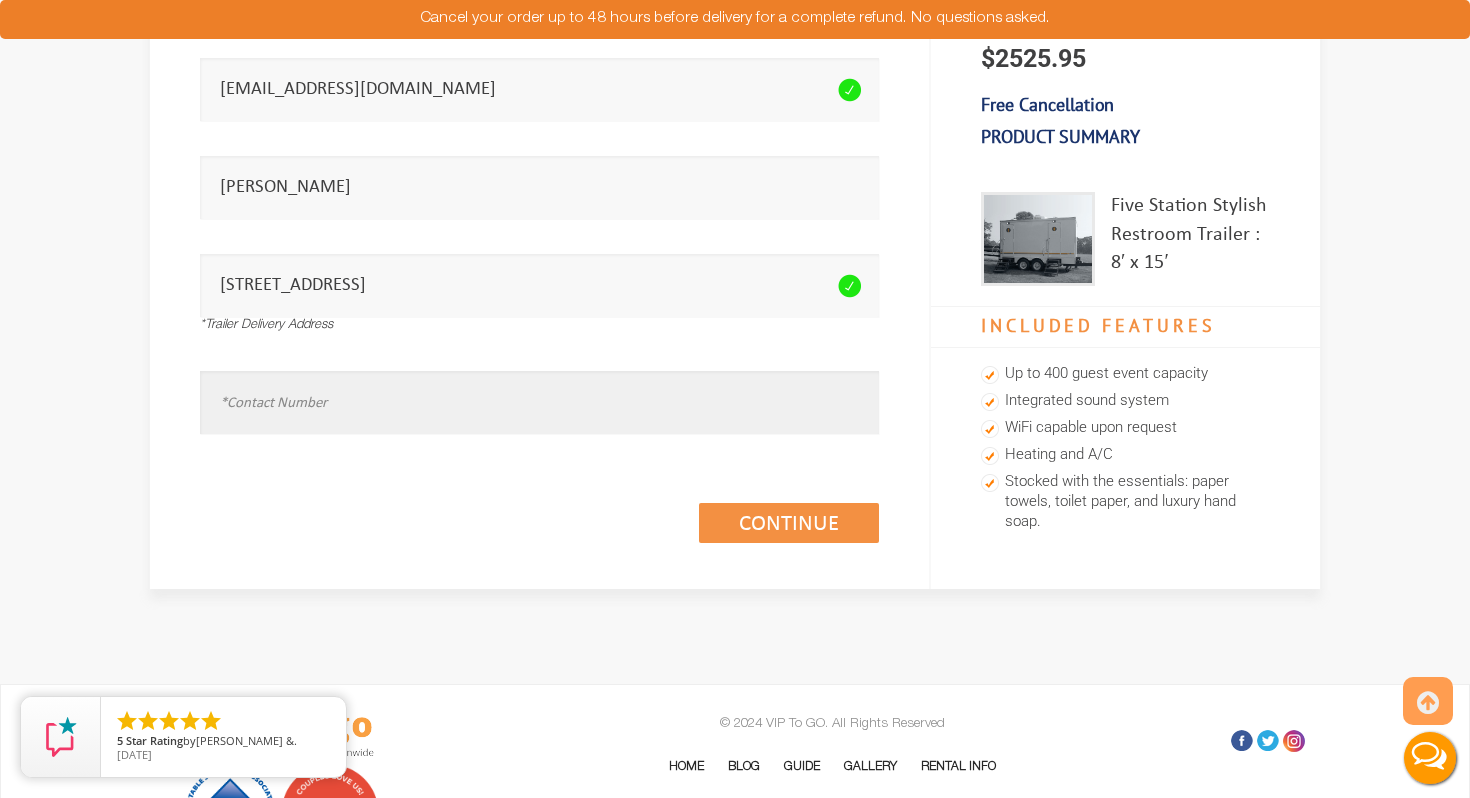 click at bounding box center [539, 402] 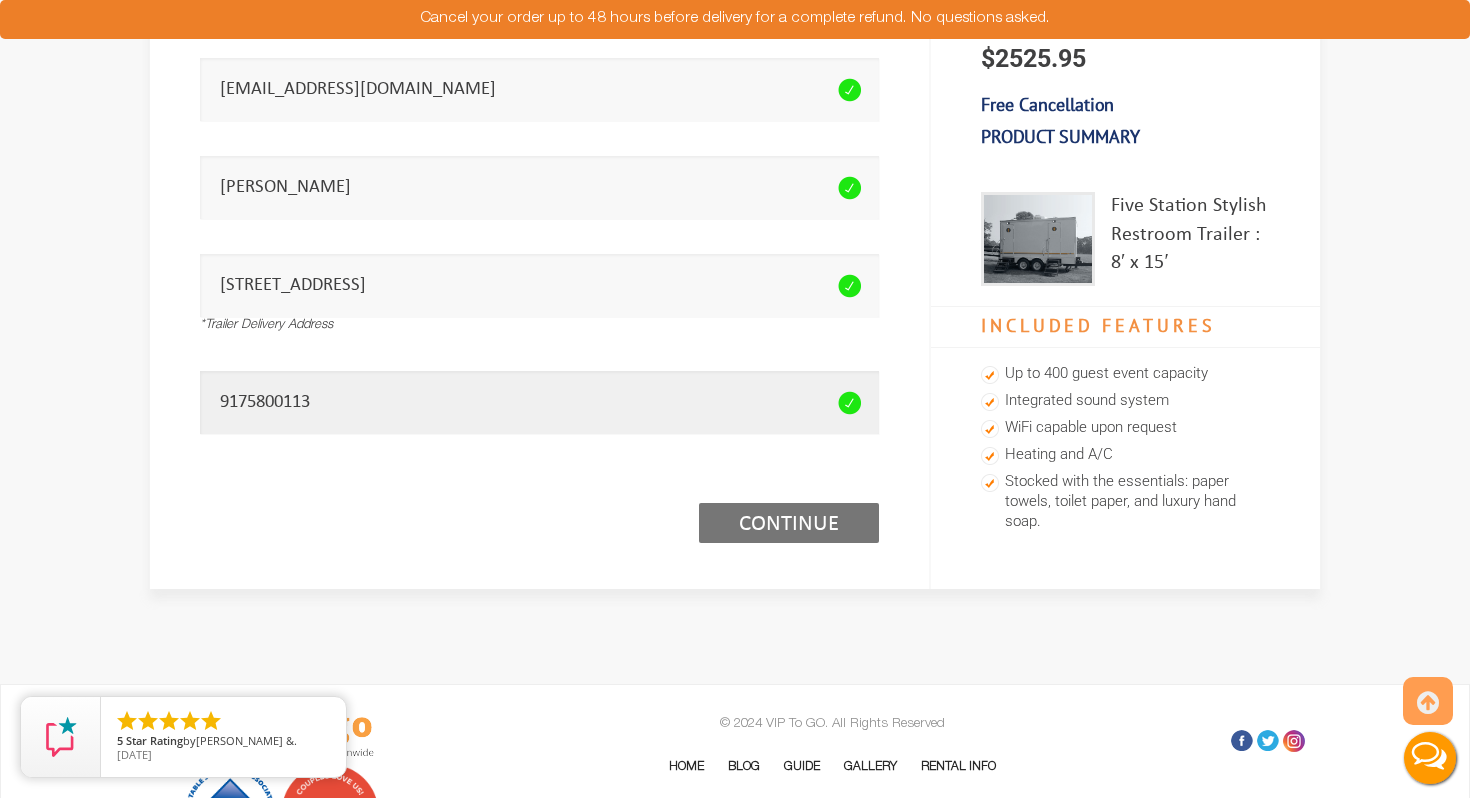 type on "9175800113" 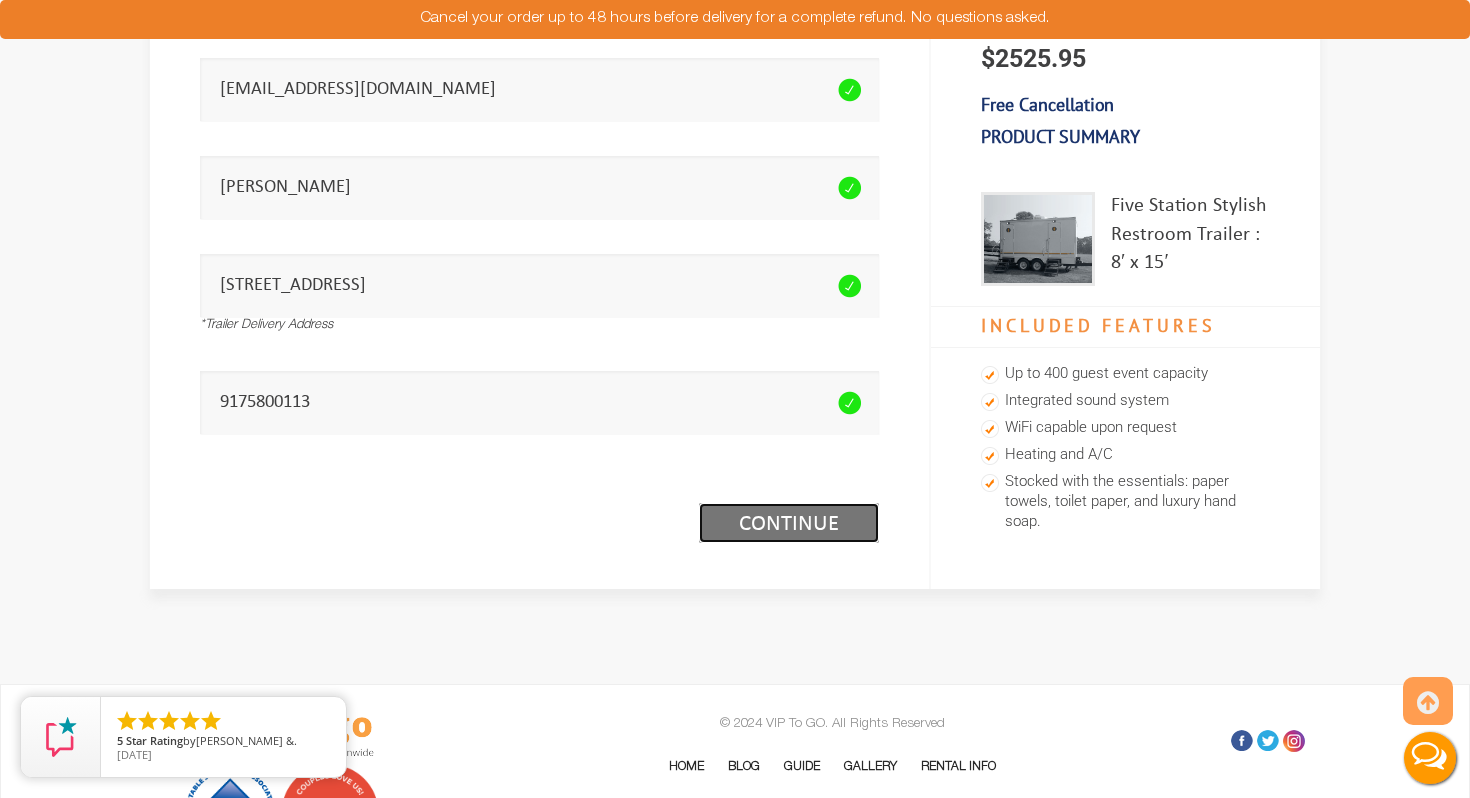 click on "Continue (1/3)" at bounding box center (789, 523) 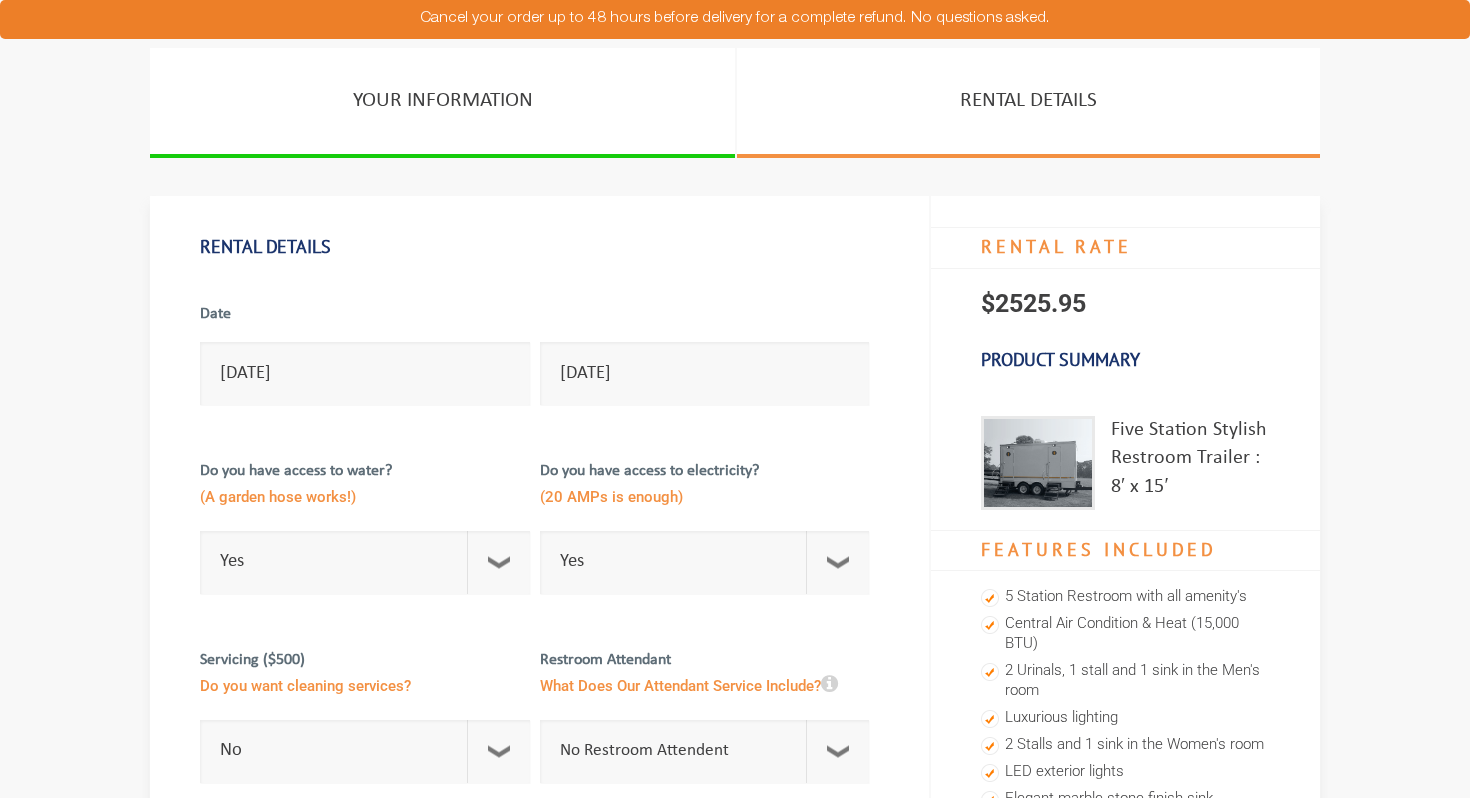 scroll, scrollTop: 0, scrollLeft: 0, axis: both 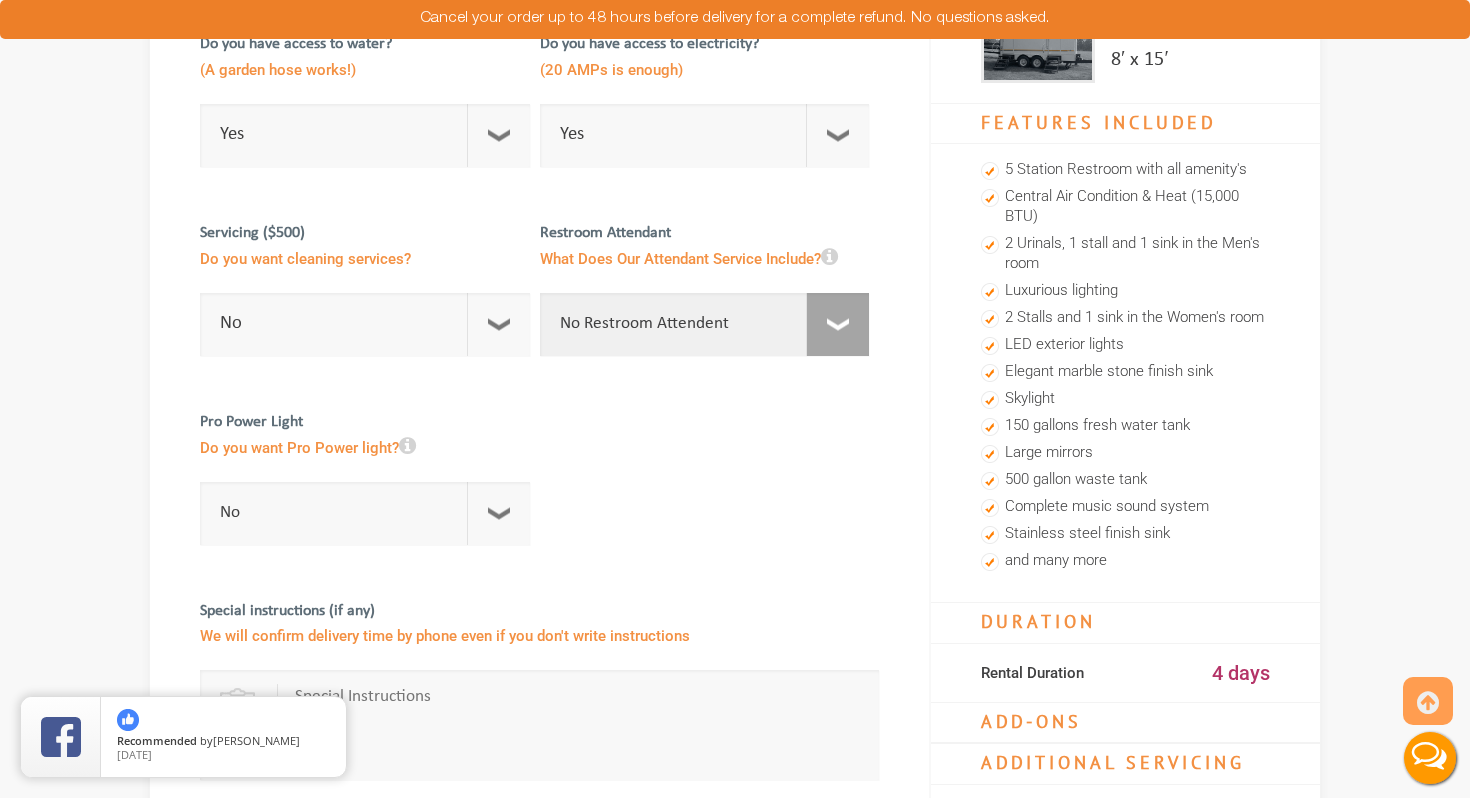 click on "No Restroom Attendent
Attendant For One/Multiple Events" at bounding box center (705, 324) 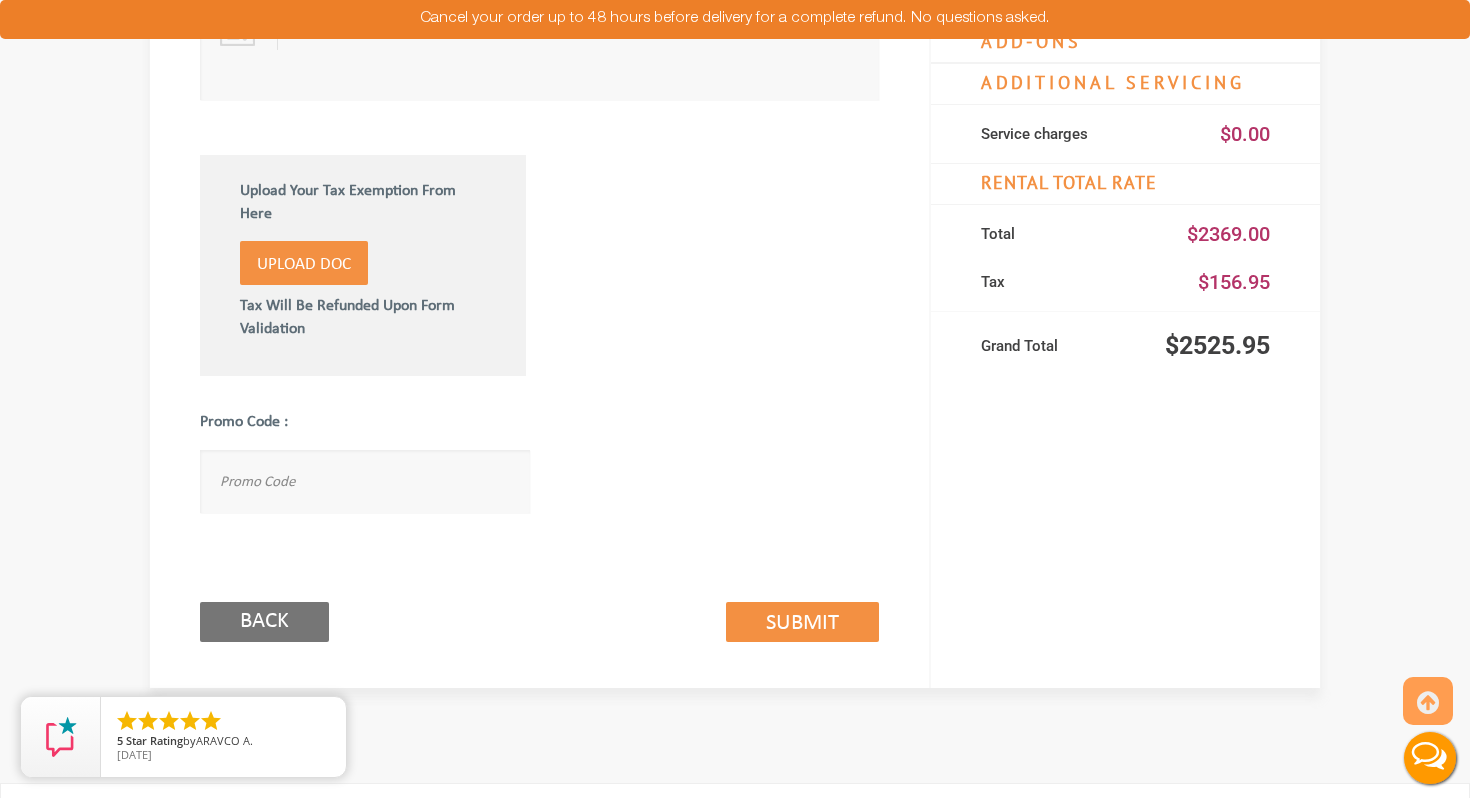scroll, scrollTop: 1109, scrollLeft: 0, axis: vertical 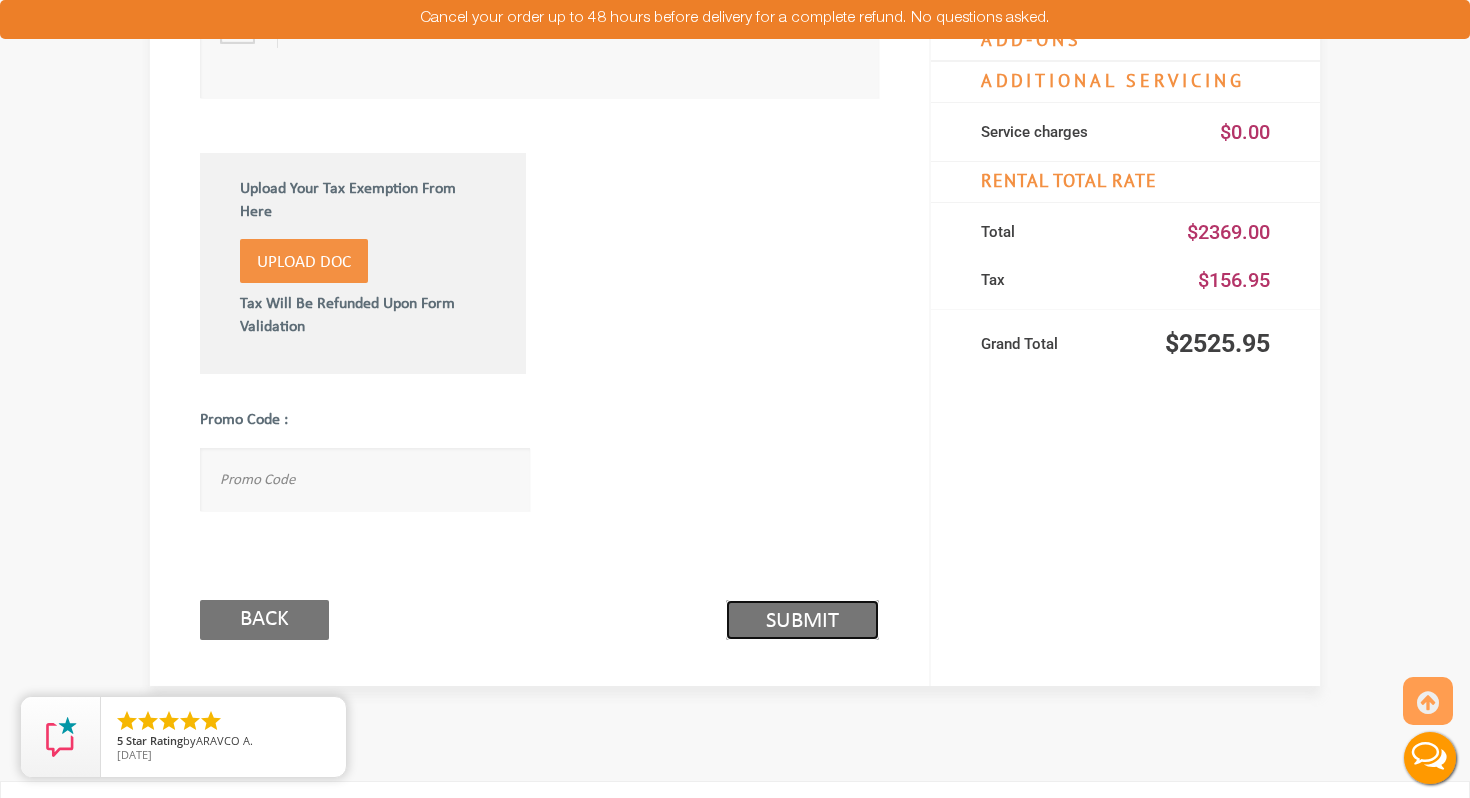 click on "Submit (2/3)" at bounding box center (802, 620) 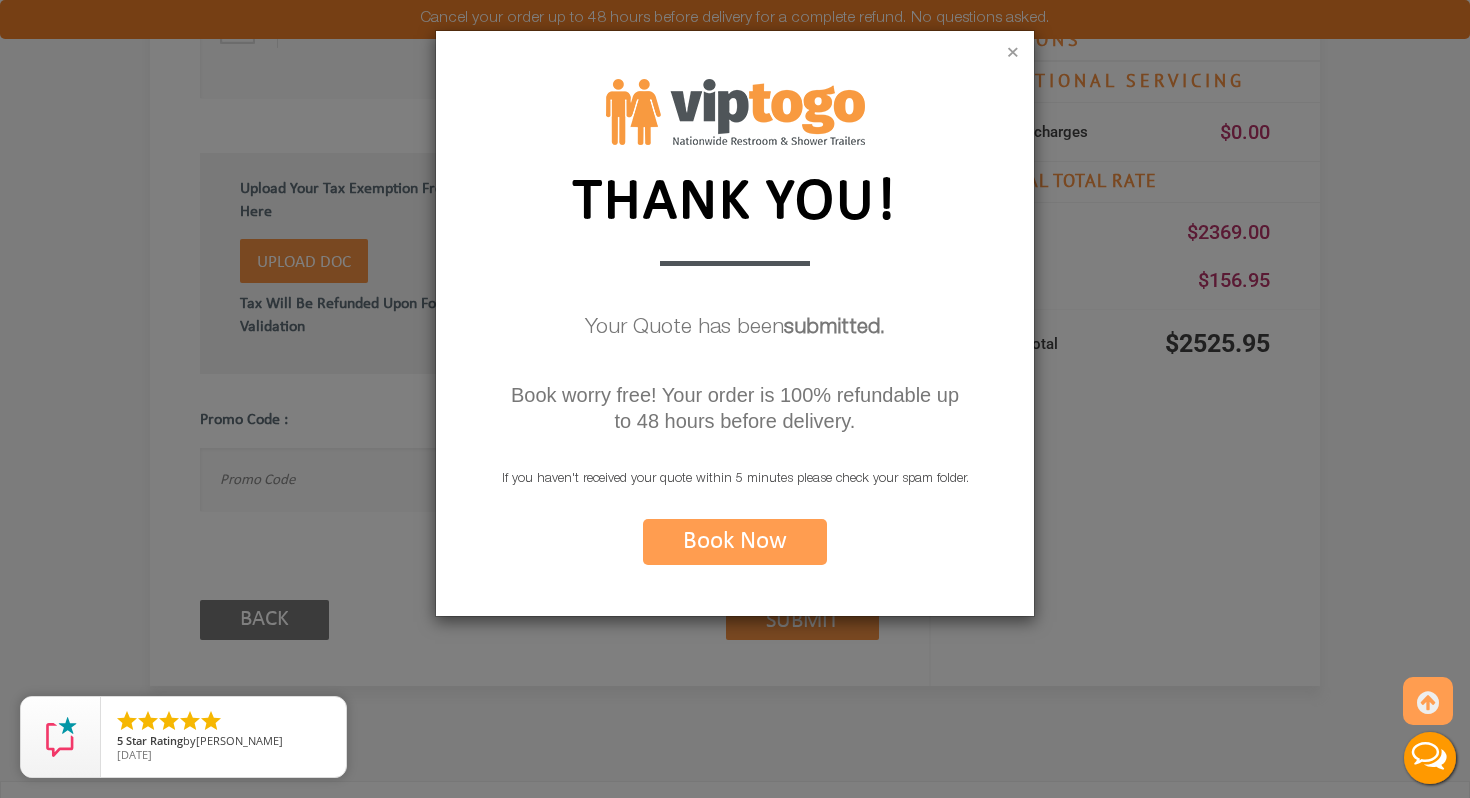 click on "×" at bounding box center [1013, 54] 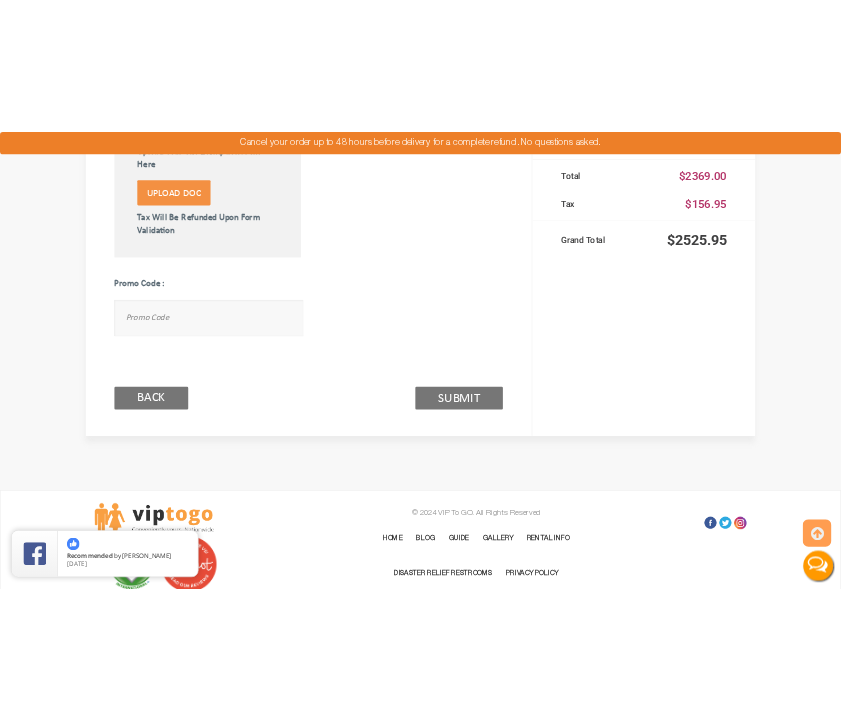 scroll, scrollTop: 1231, scrollLeft: 0, axis: vertical 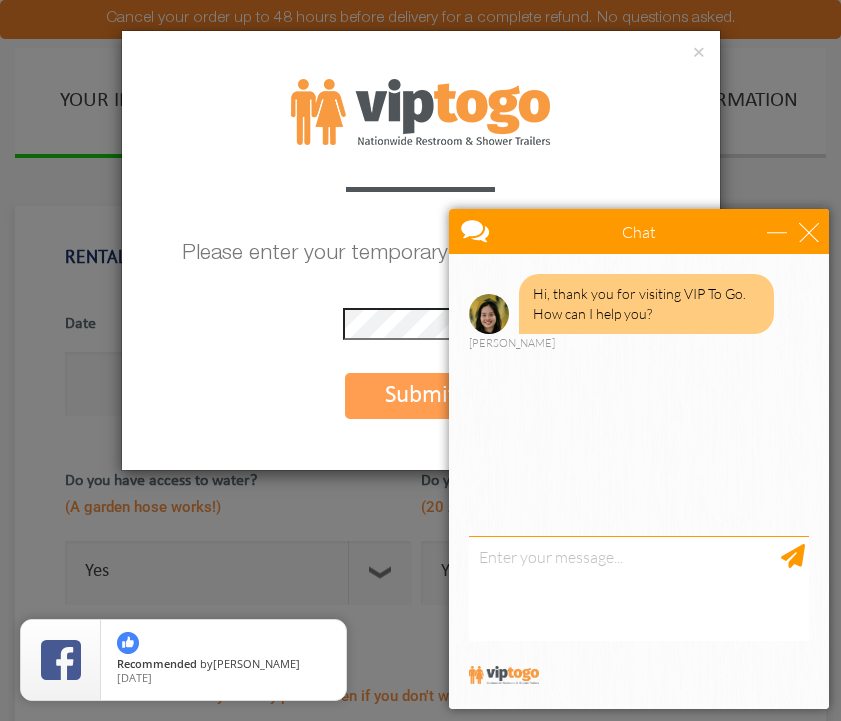 click on "×
Please enter your temporary password to proceed.
* The password is incorrect
Submit" at bounding box center [421, 250] 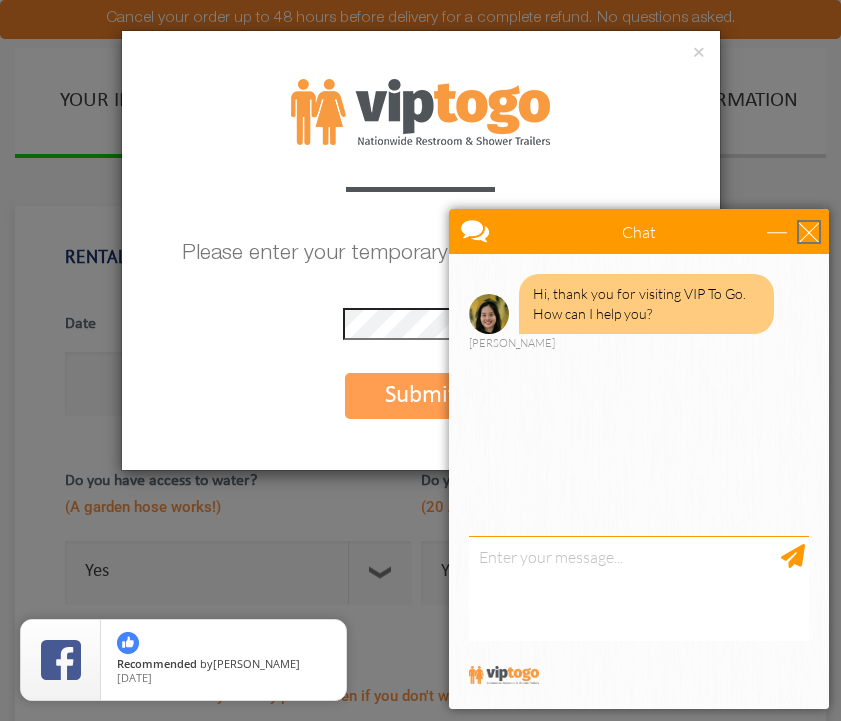 click at bounding box center (809, 232) 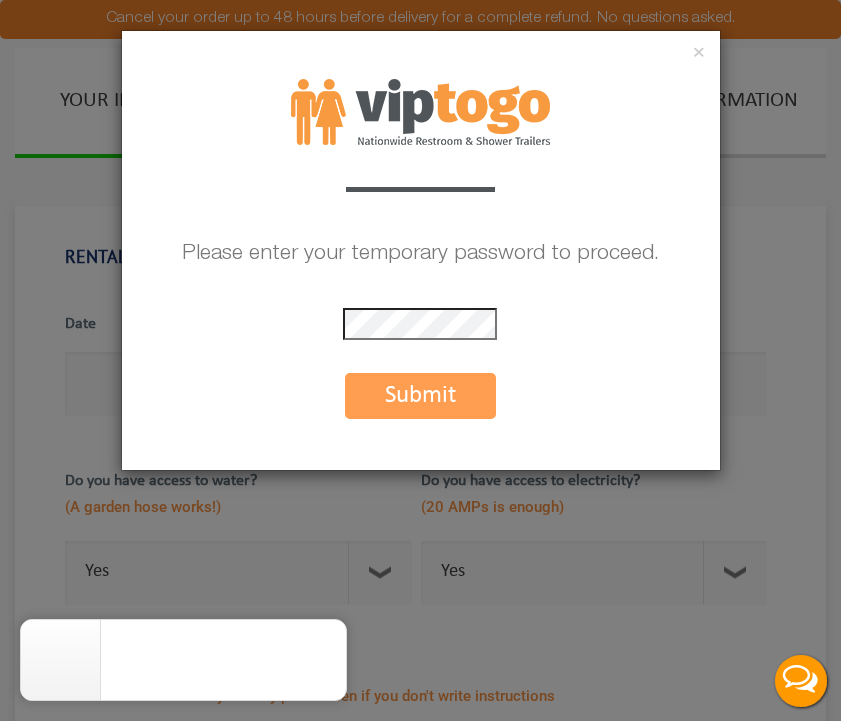 scroll, scrollTop: 0, scrollLeft: 0, axis: both 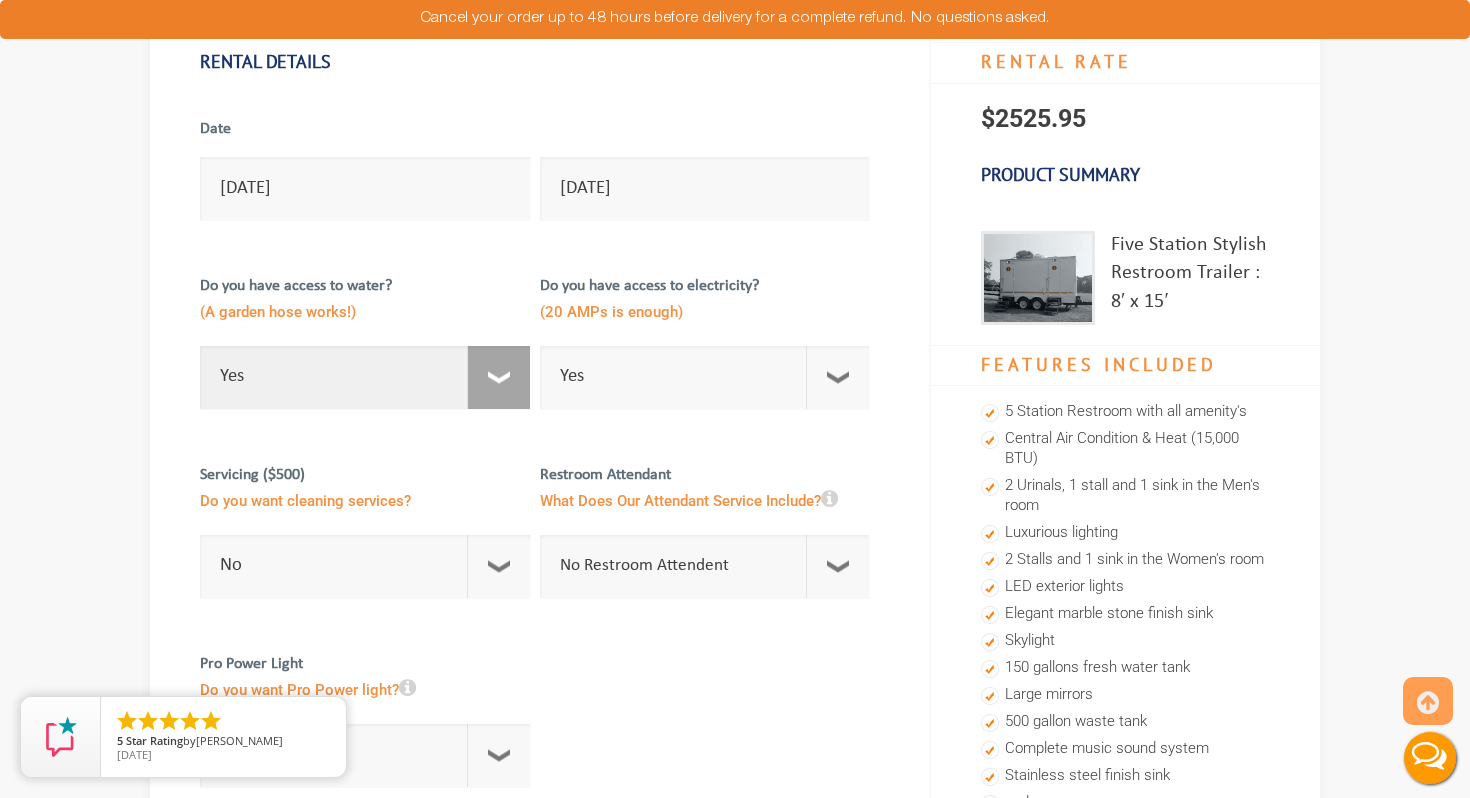 click on "Select Option
Yes
No" at bounding box center [365, 377] 